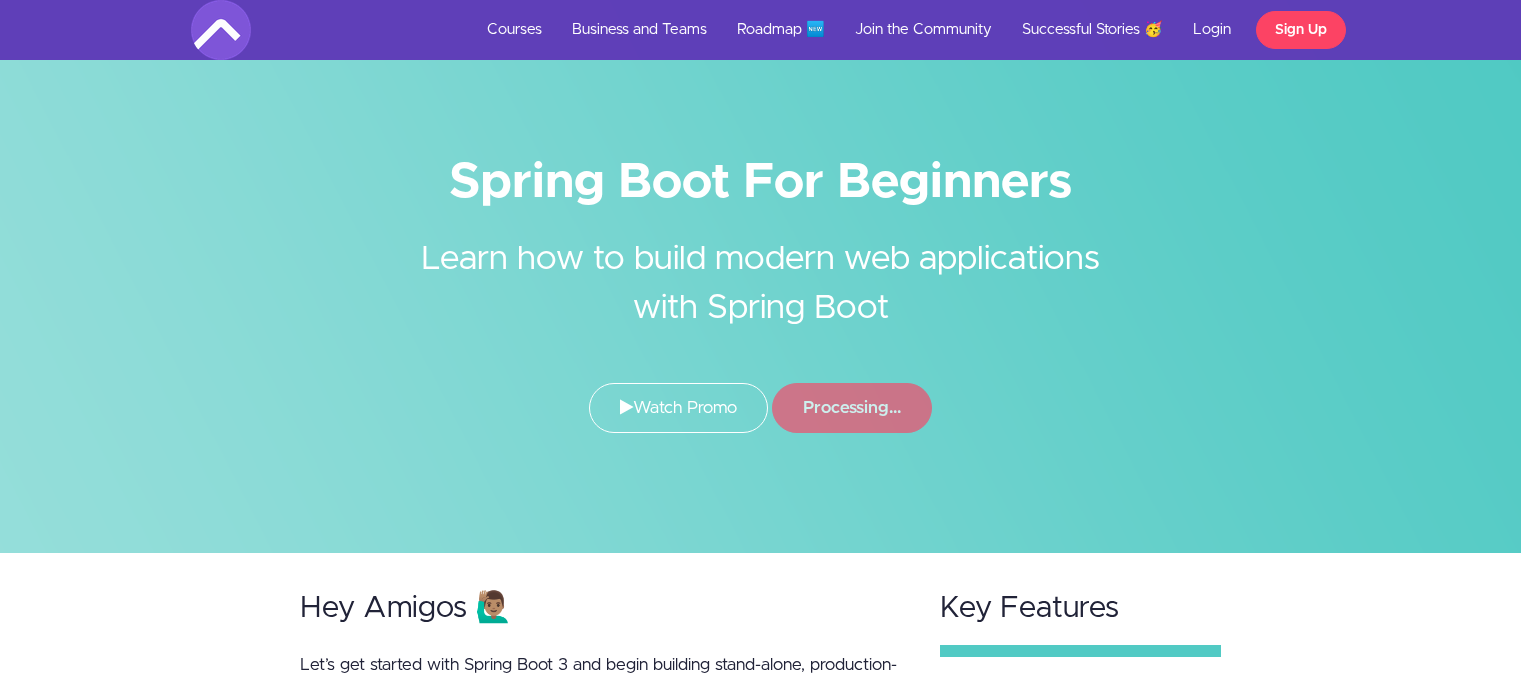 scroll, scrollTop: 0, scrollLeft: 0, axis: both 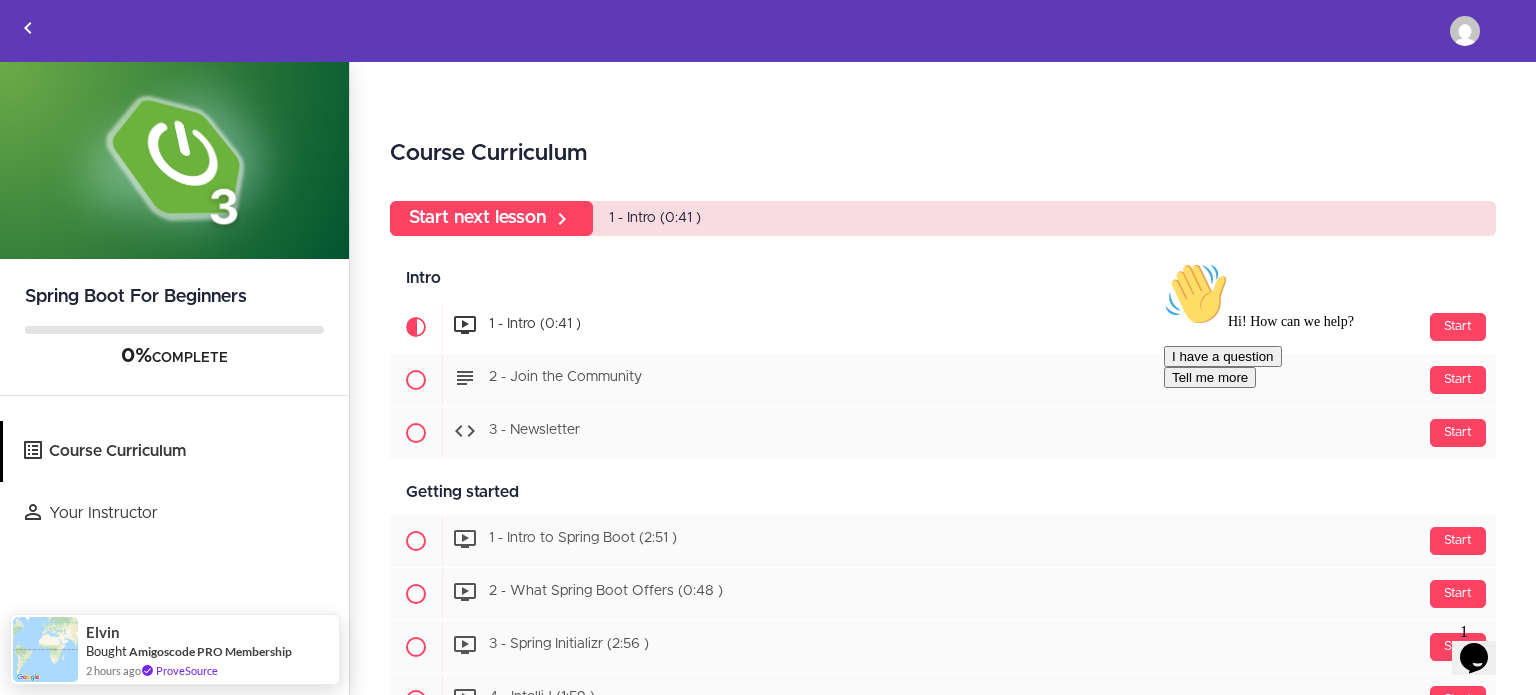 click 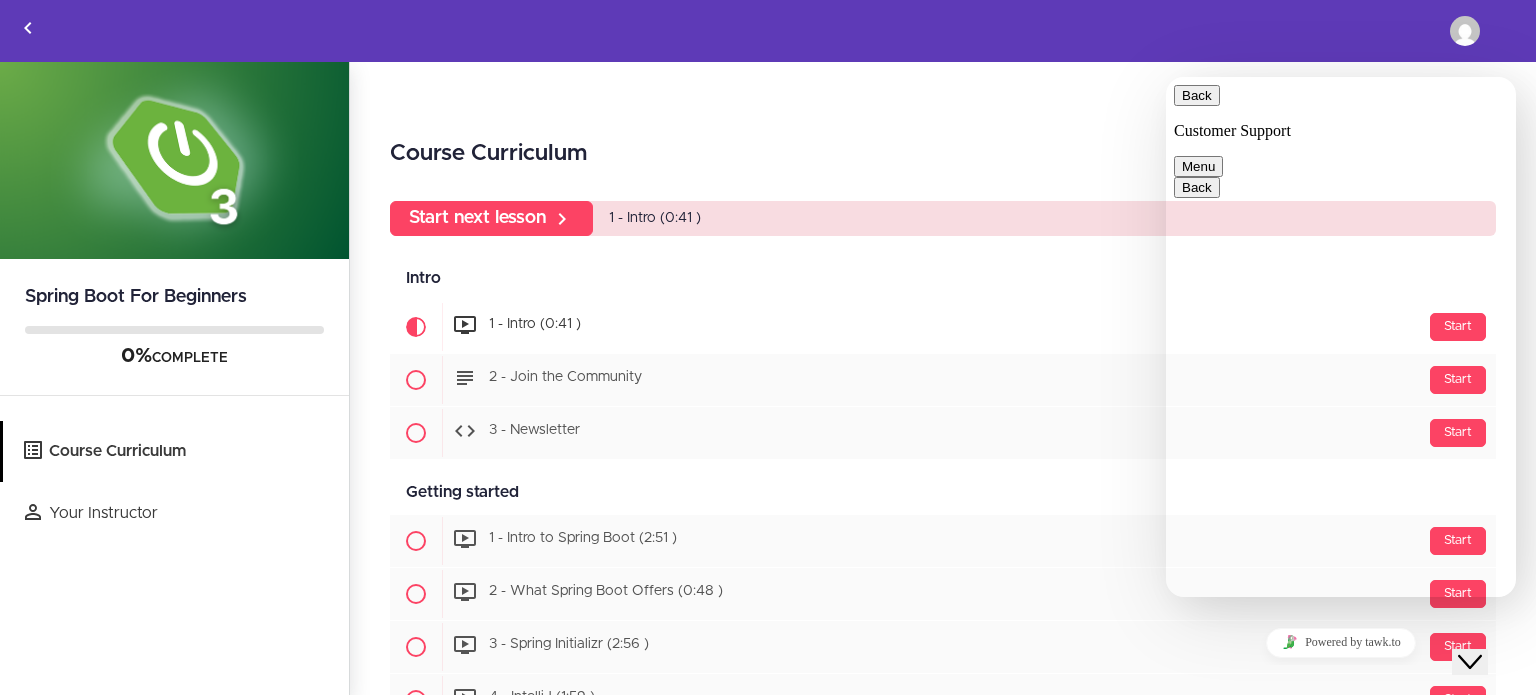 click on "Tell me more" at bounding box center (1220, 1235) 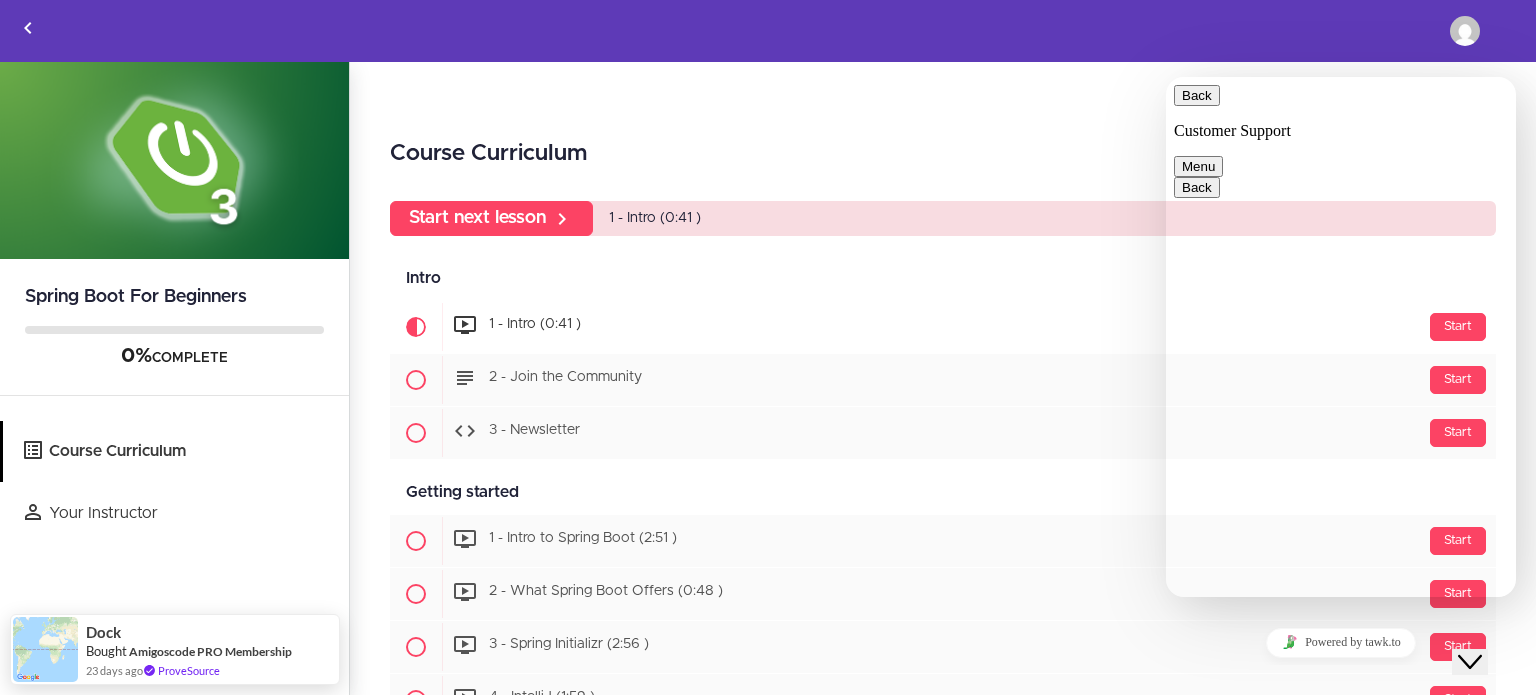 click on "Course Curriculum
Start next lesson
1 - Intro
(0:41
)
Intro
Available in
days
days
after you enroll
Start
1 - Intro
(0:41
)" at bounding box center [943, 379] 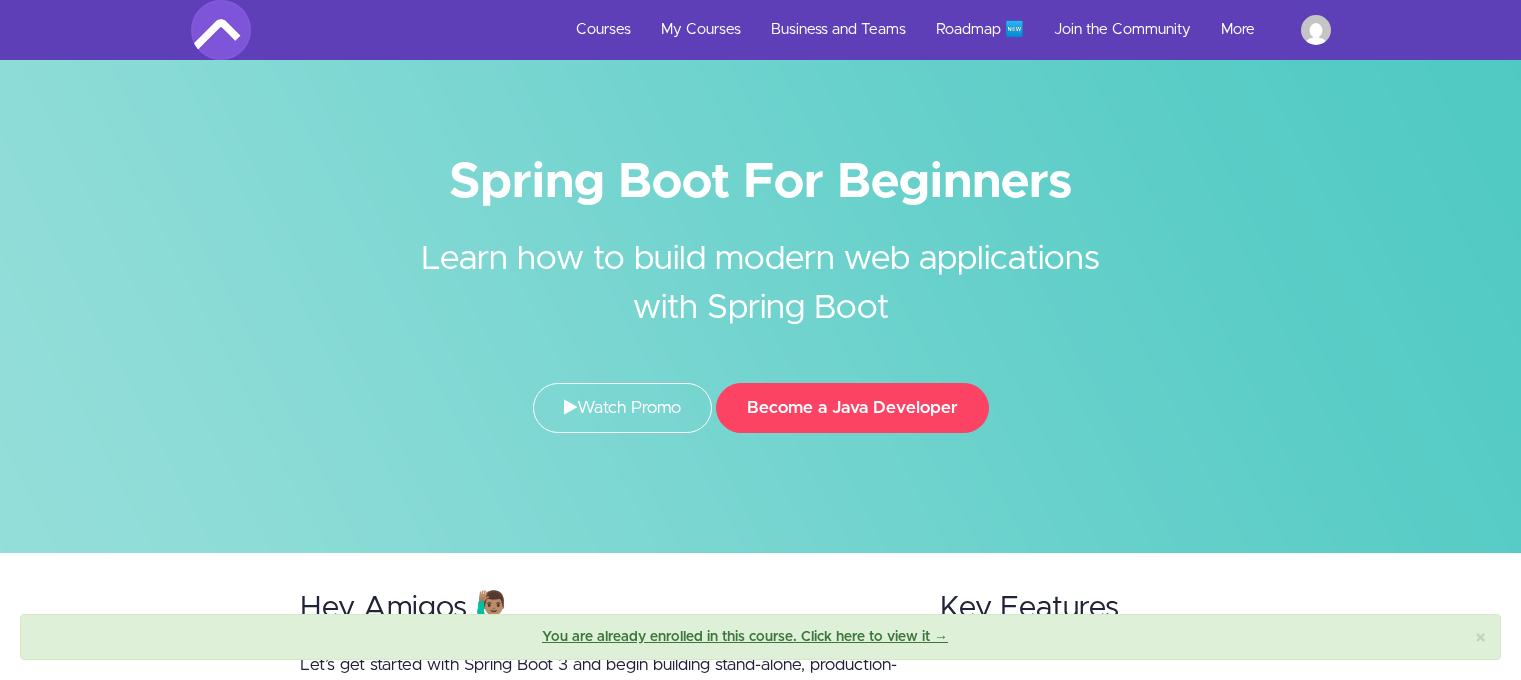 scroll, scrollTop: 0, scrollLeft: 0, axis: both 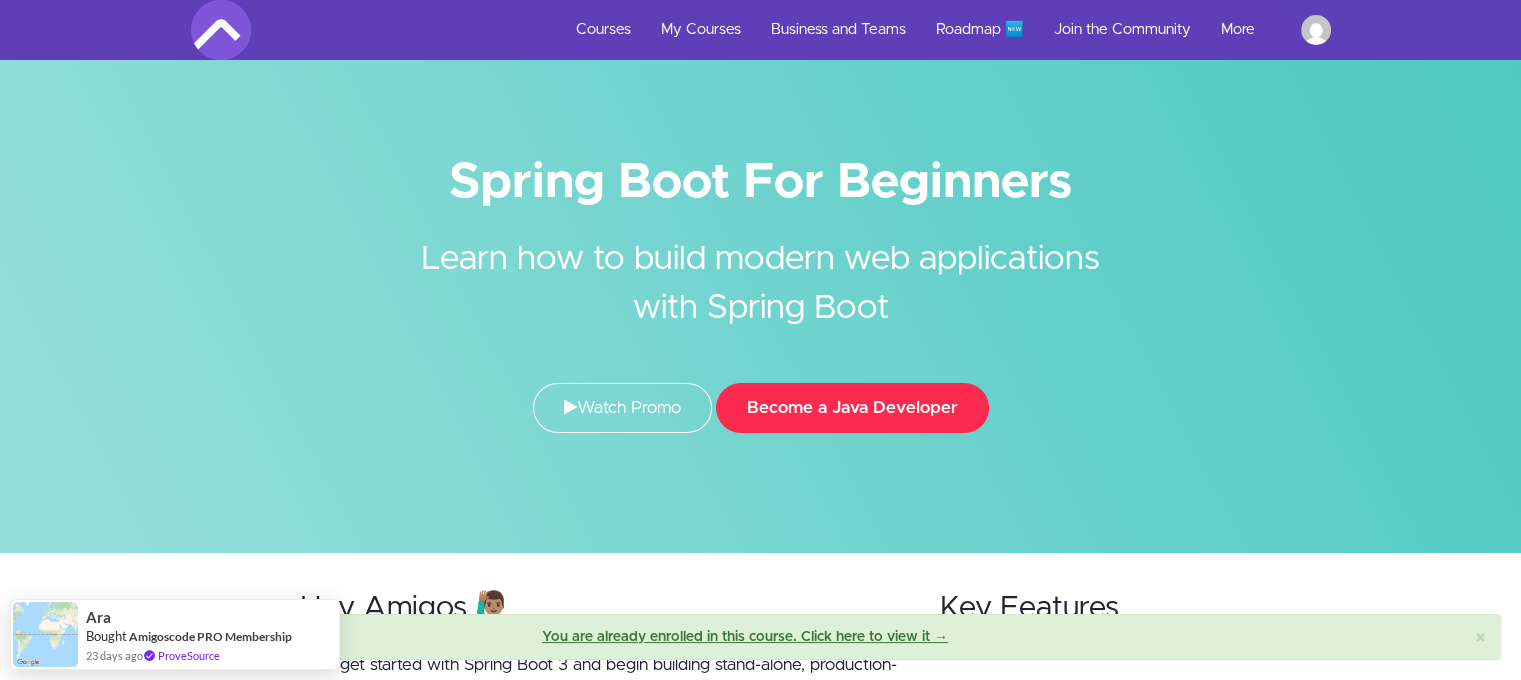 click on "Become a Java Developer" at bounding box center (852, 408) 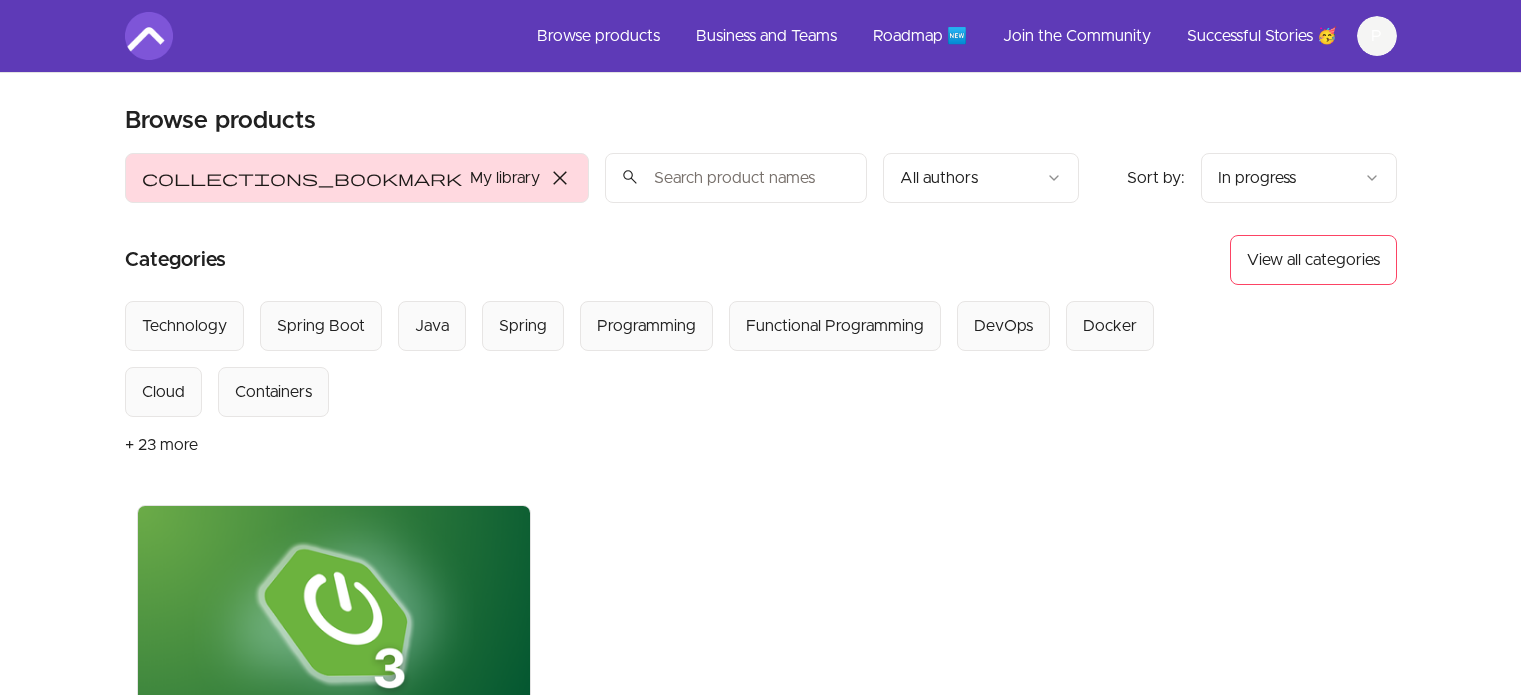 scroll, scrollTop: 0, scrollLeft: 0, axis: both 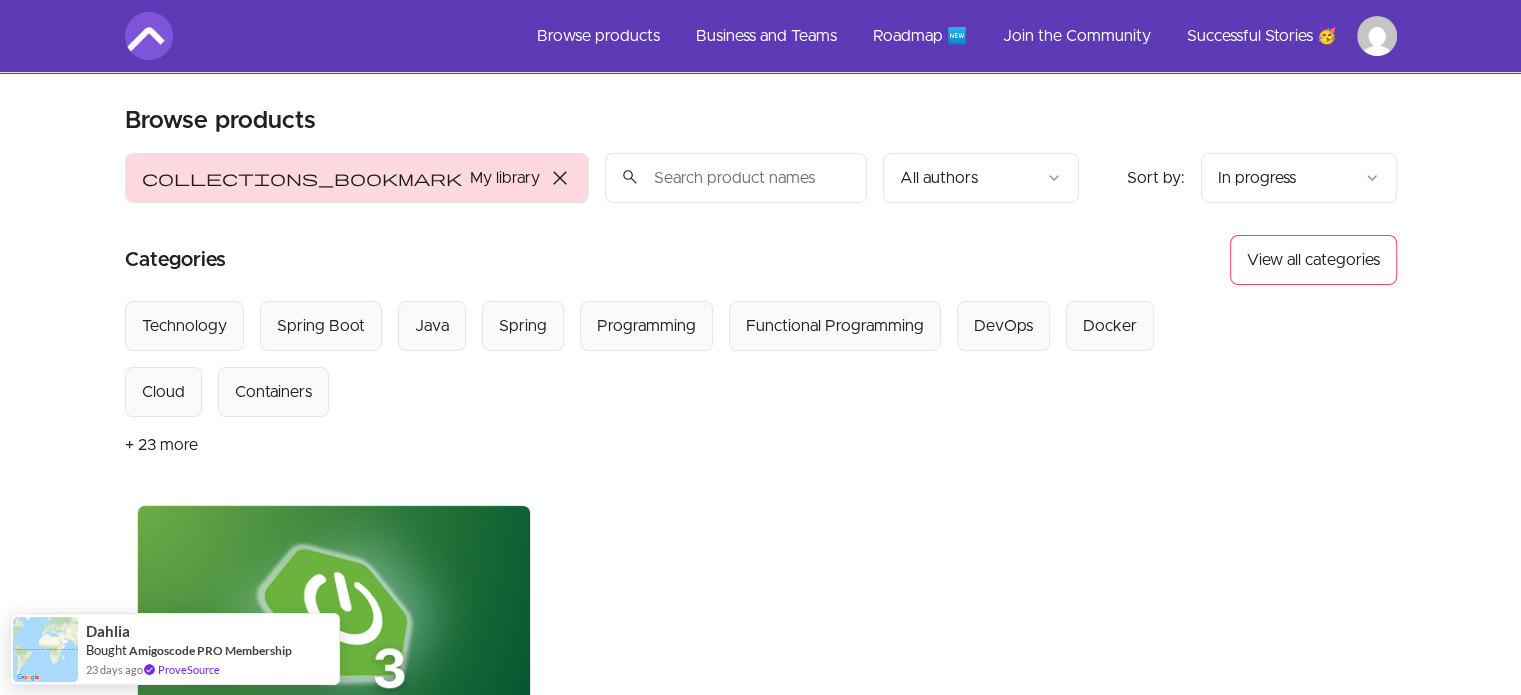 click on "+ 23 more" at bounding box center [161, 445] 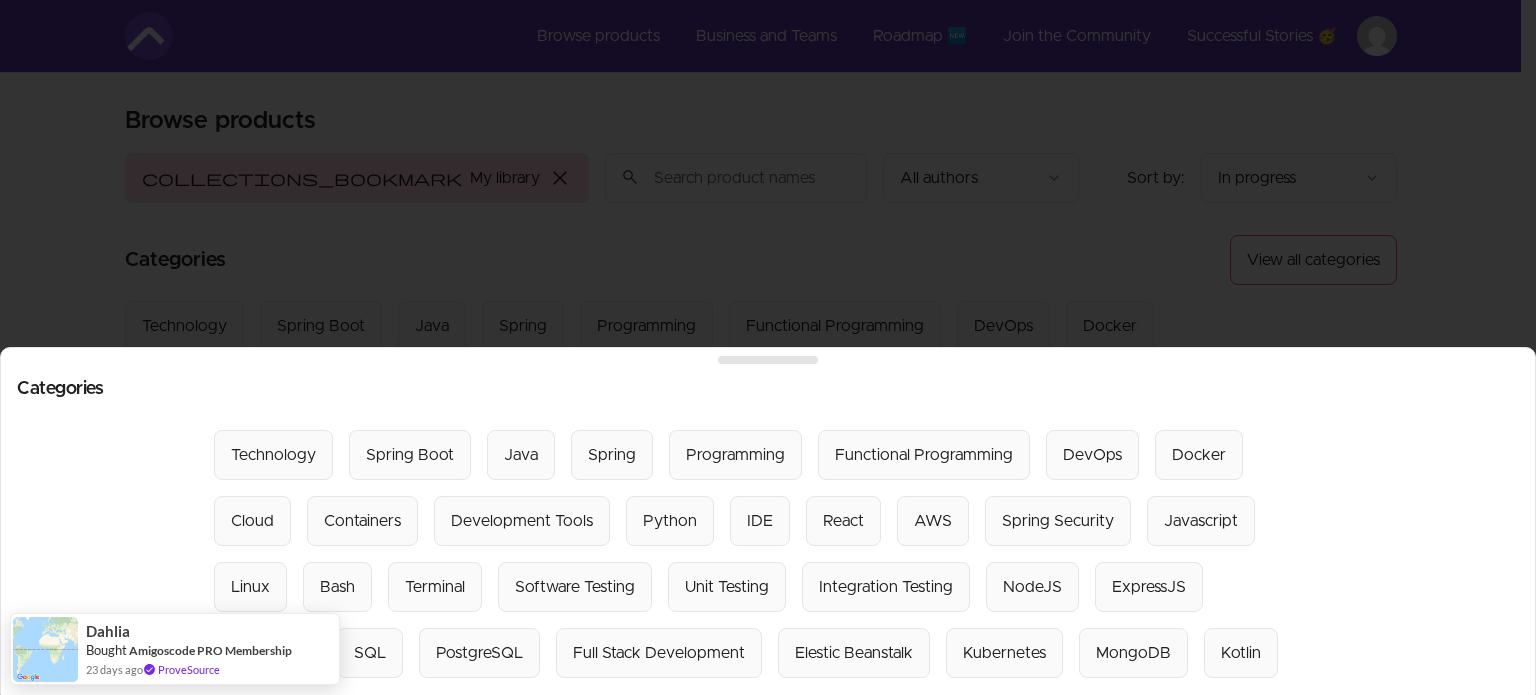click at bounding box center [768, 347] 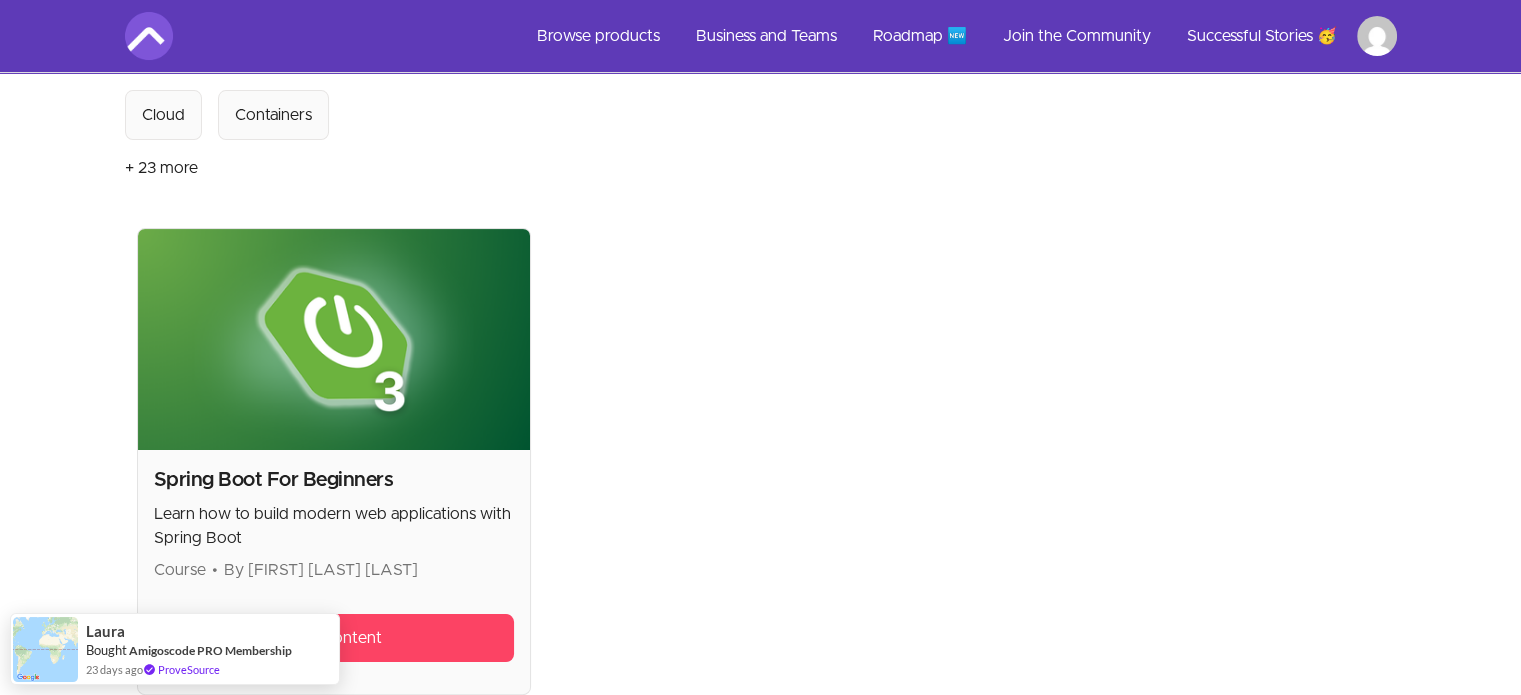 scroll, scrollTop: 0, scrollLeft: 0, axis: both 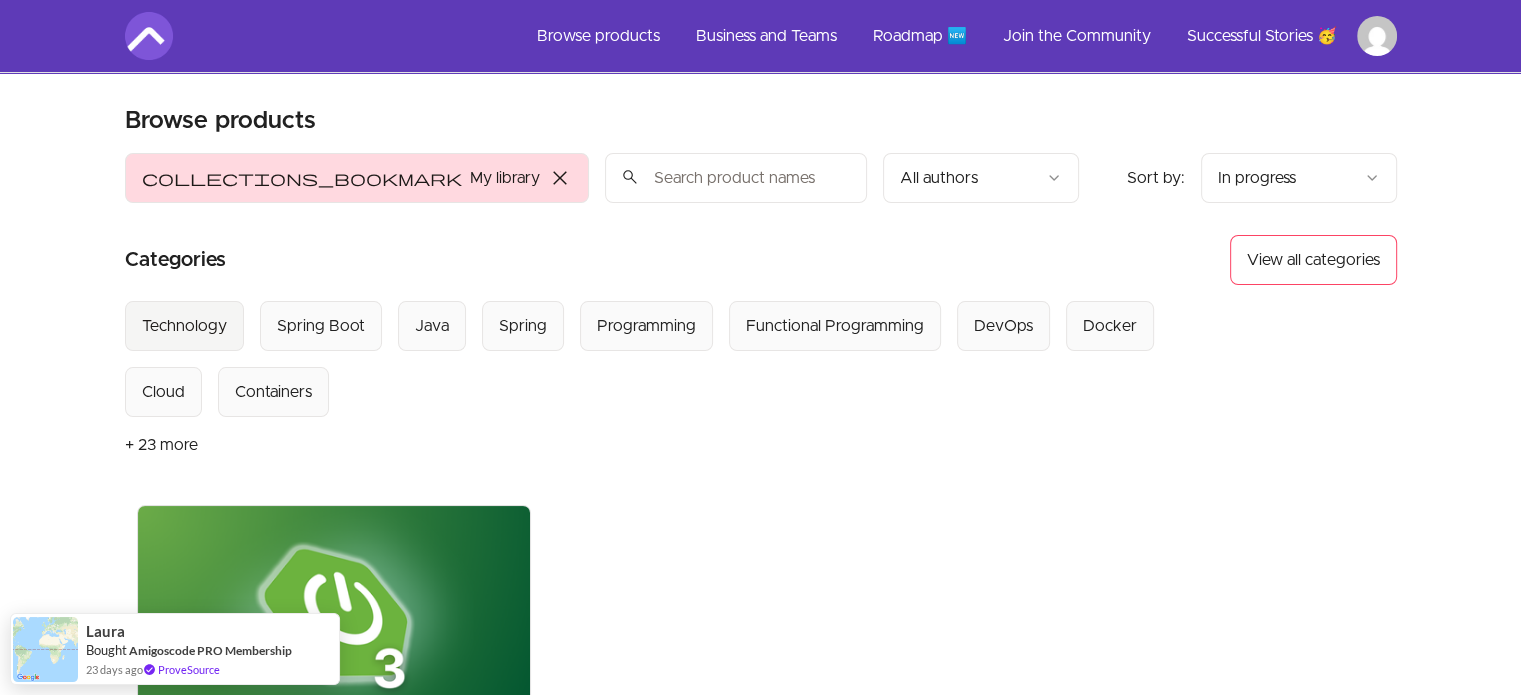 click on "Technology" at bounding box center (184, 326) 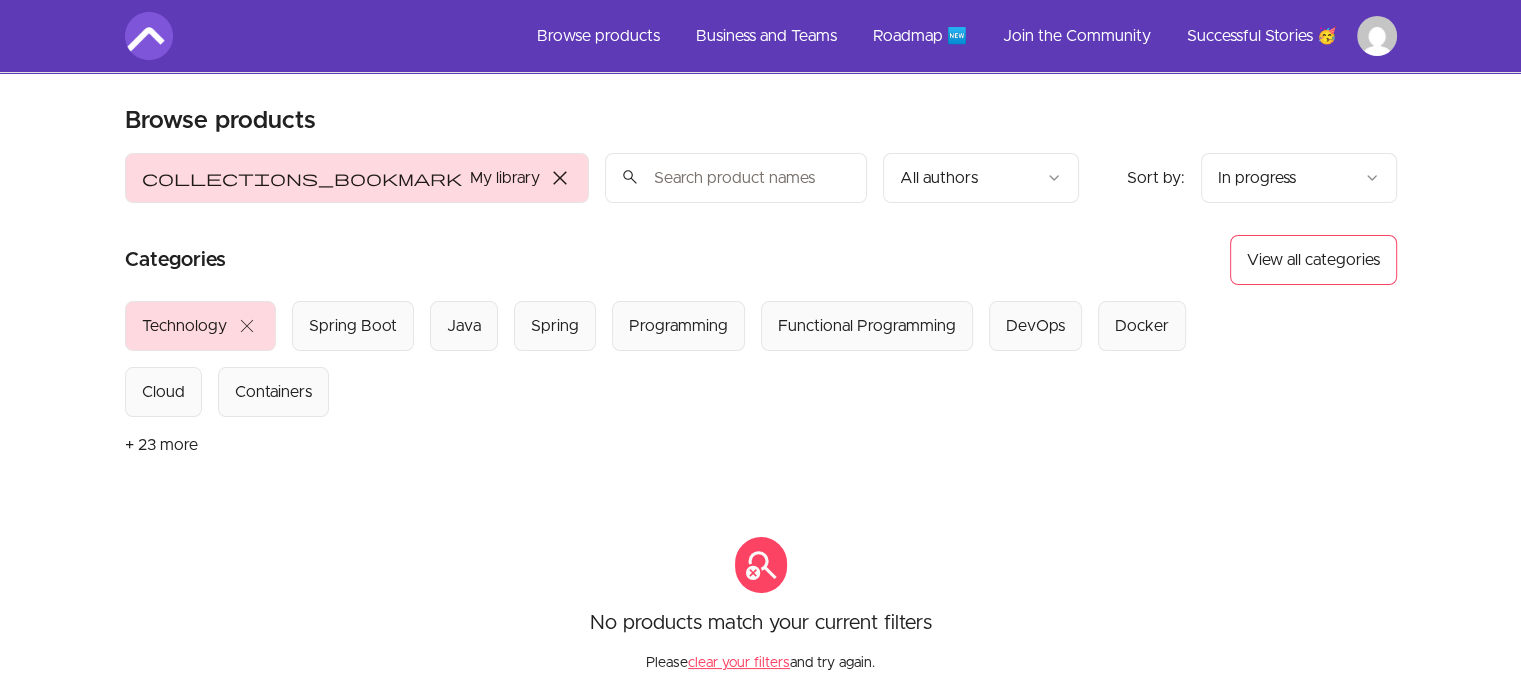 click on "close" at bounding box center [247, 326] 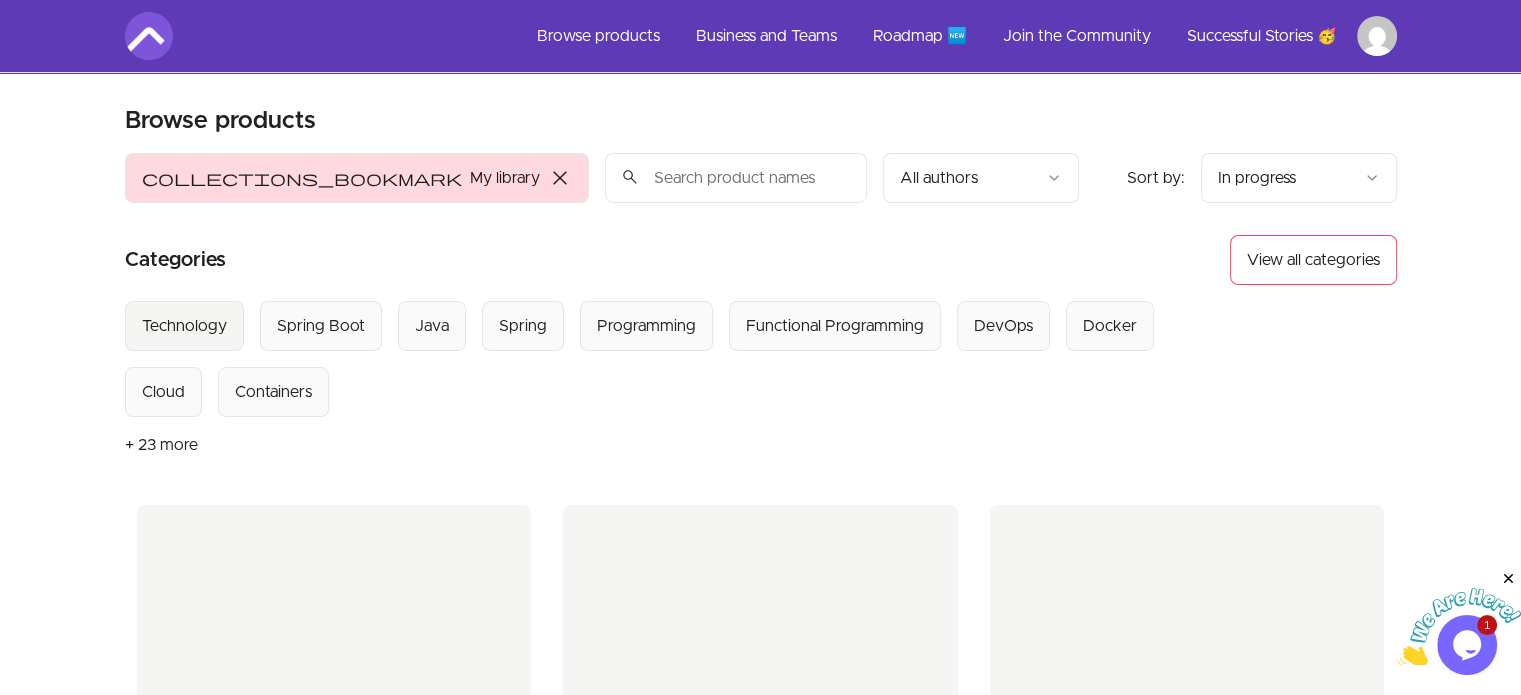 scroll, scrollTop: 0, scrollLeft: 0, axis: both 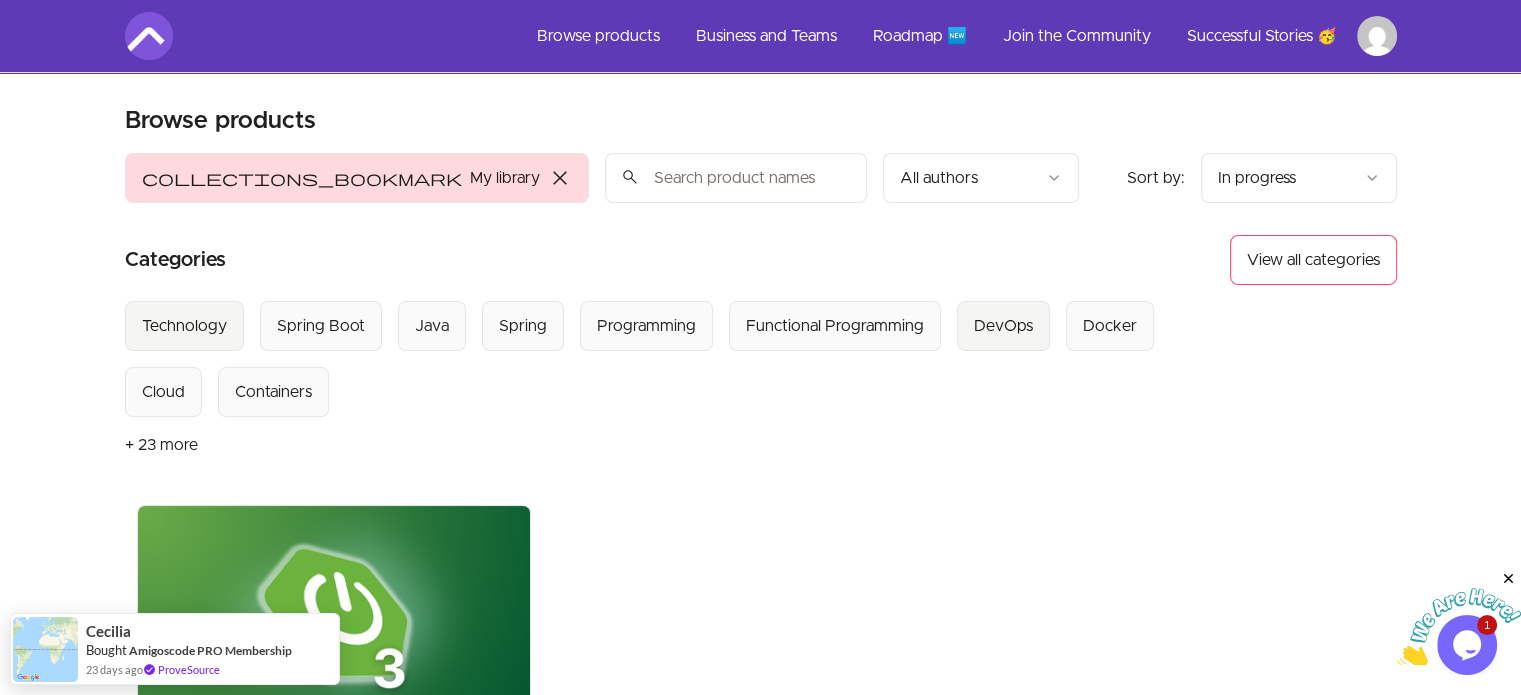 click on "DevOps" at bounding box center (1003, 326) 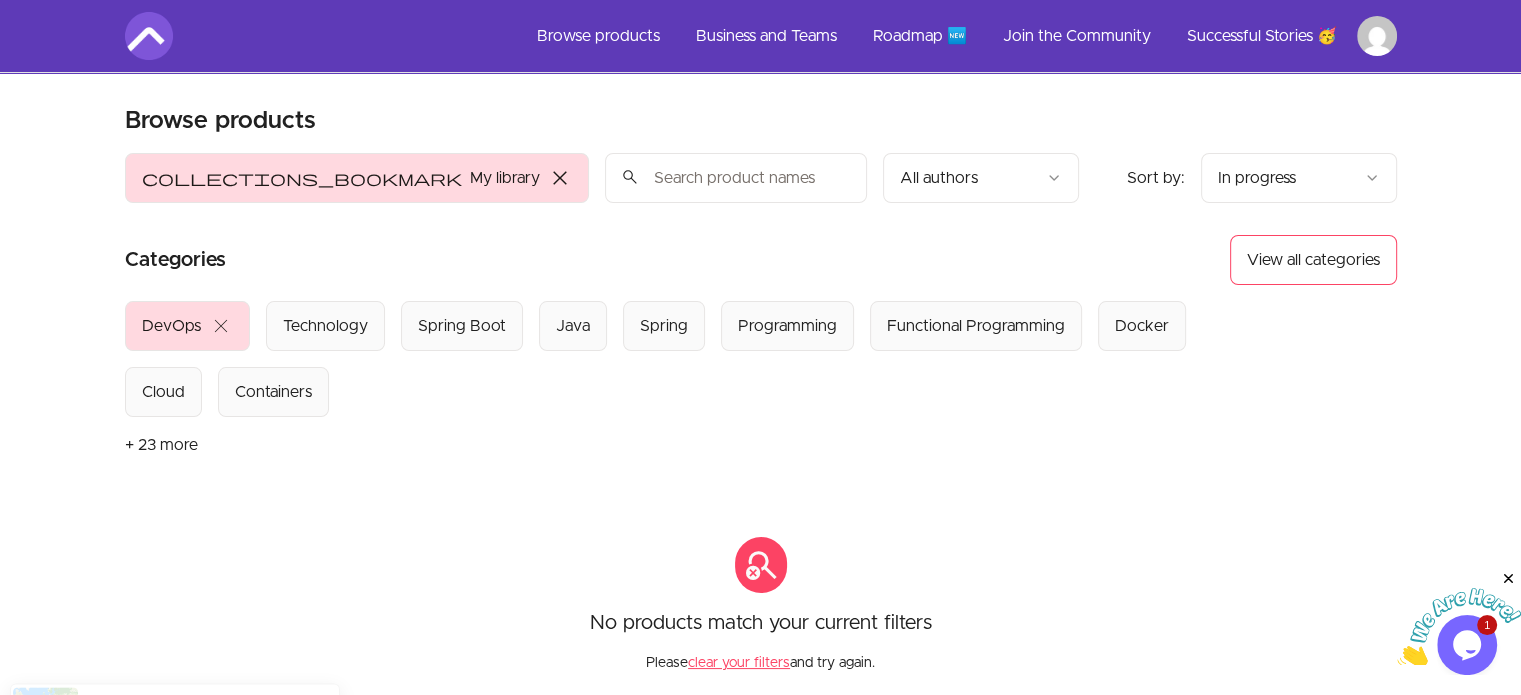 click on "close" at bounding box center (221, 326) 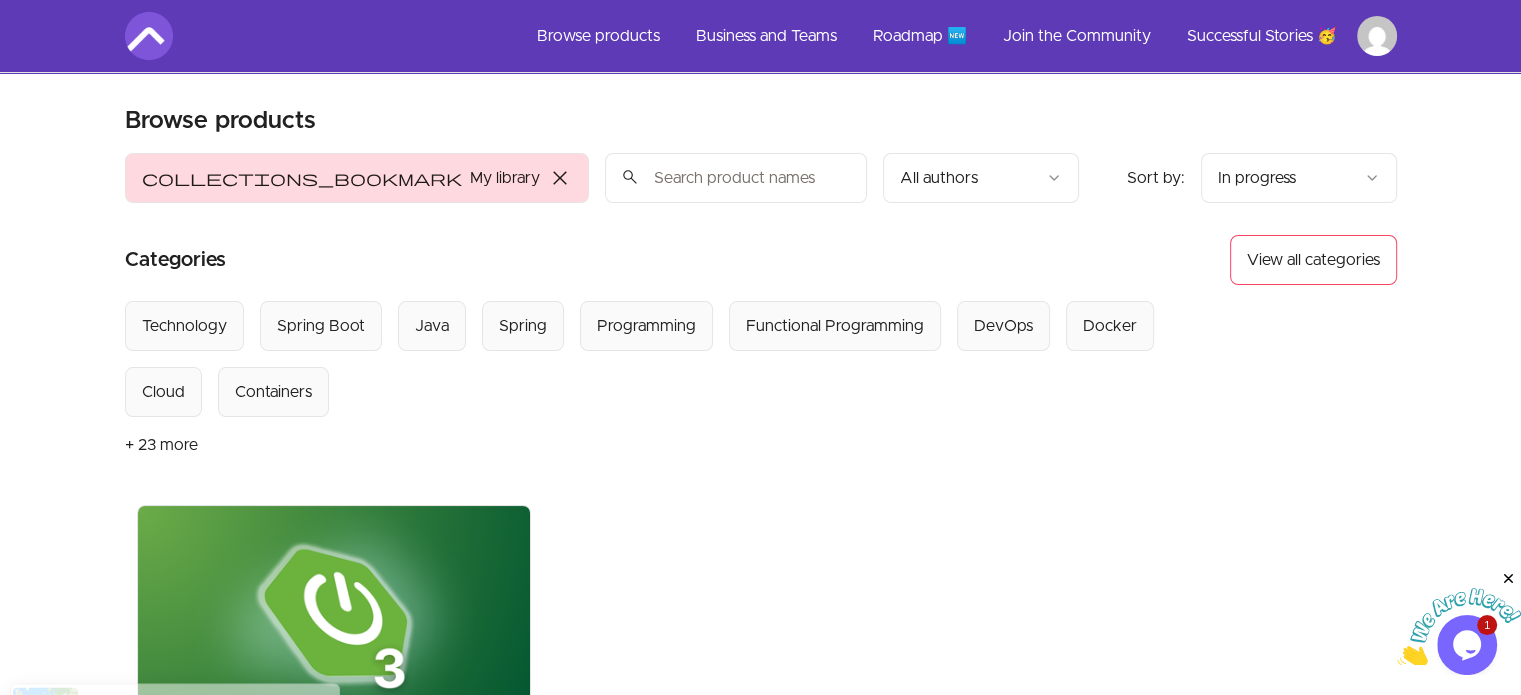 click on "close" at bounding box center (560, 178) 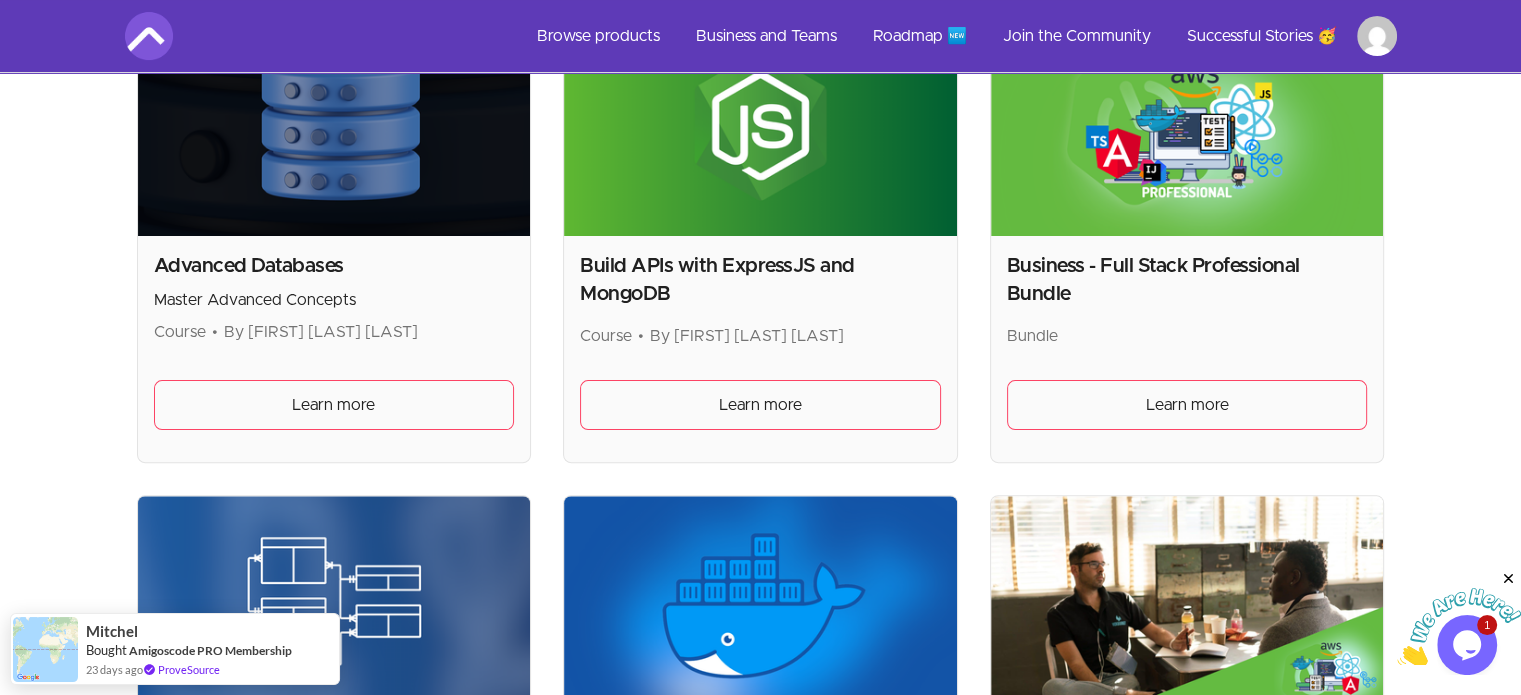 scroll, scrollTop: 494, scrollLeft: 0, axis: vertical 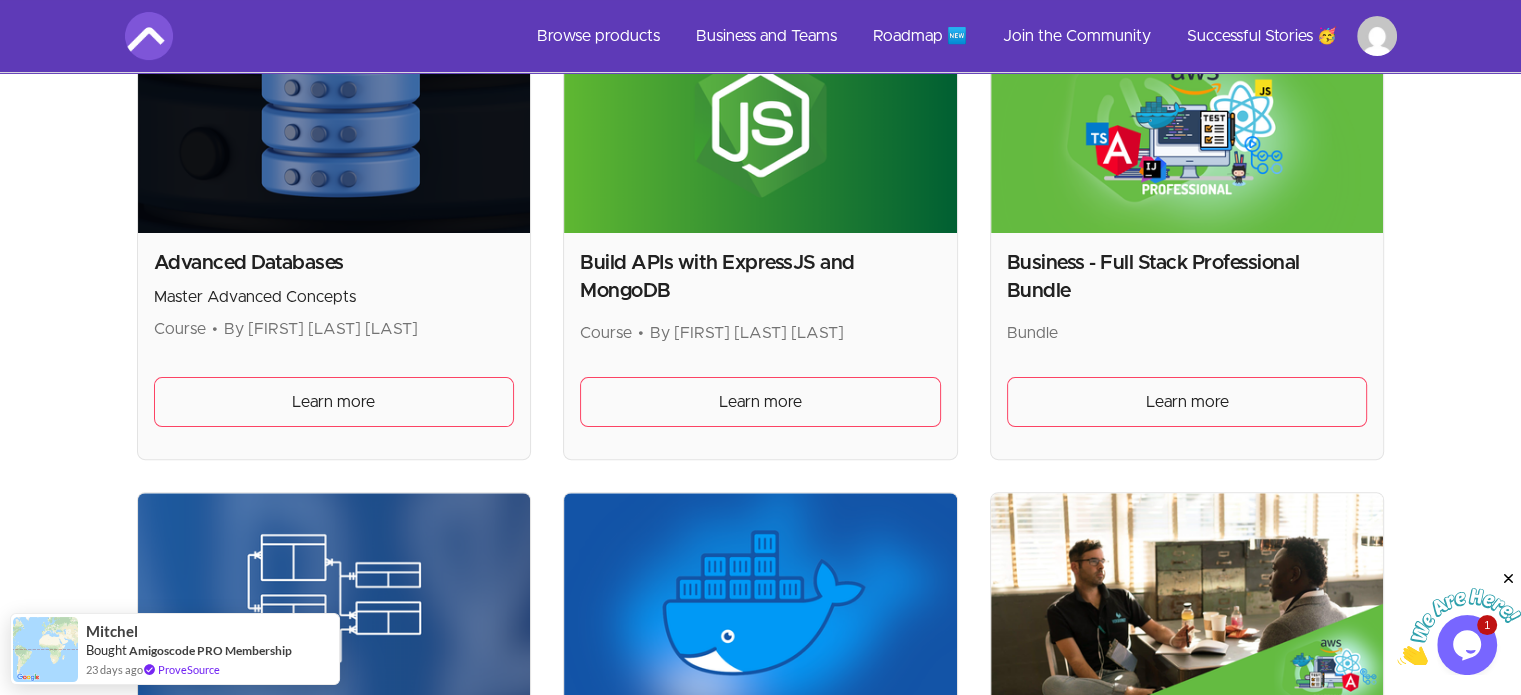 type 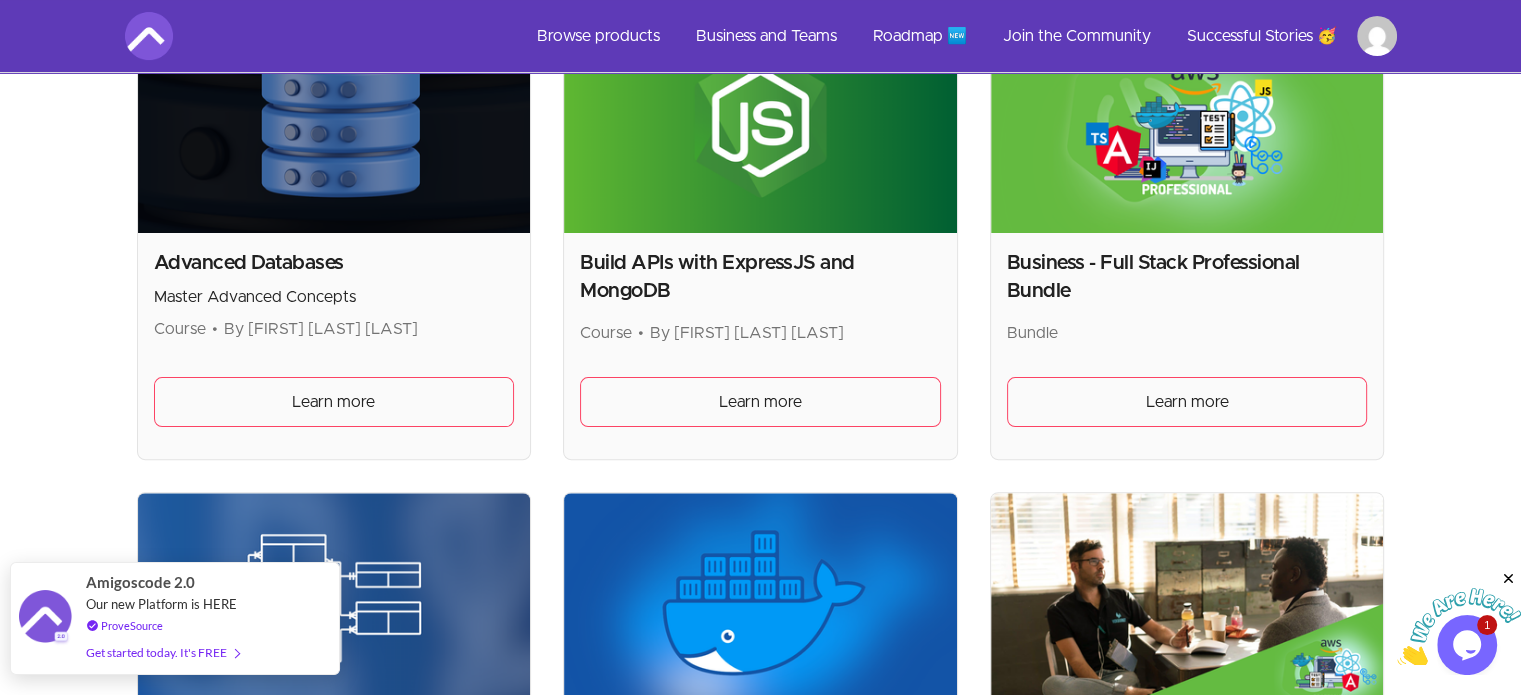 click on "Get started today. It's FREE" at bounding box center [162, 652] 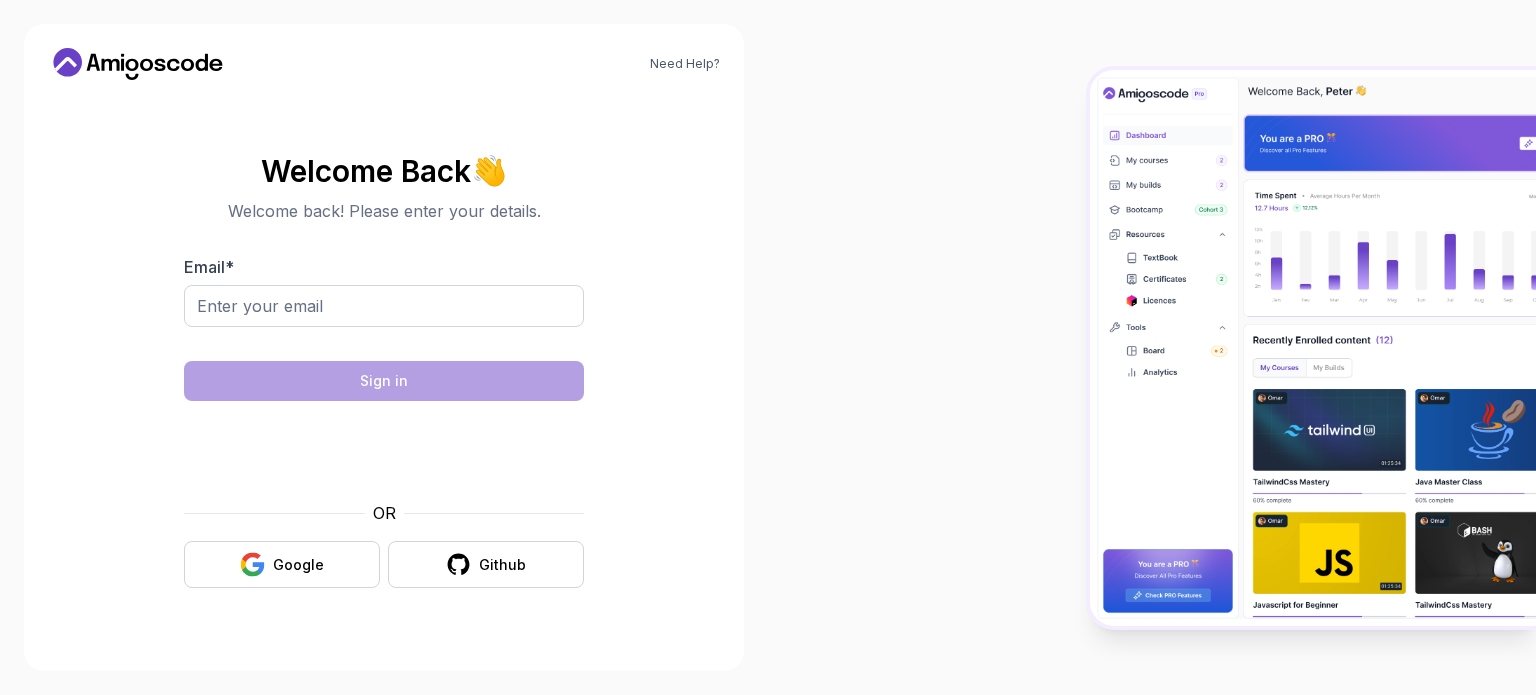scroll, scrollTop: 0, scrollLeft: 0, axis: both 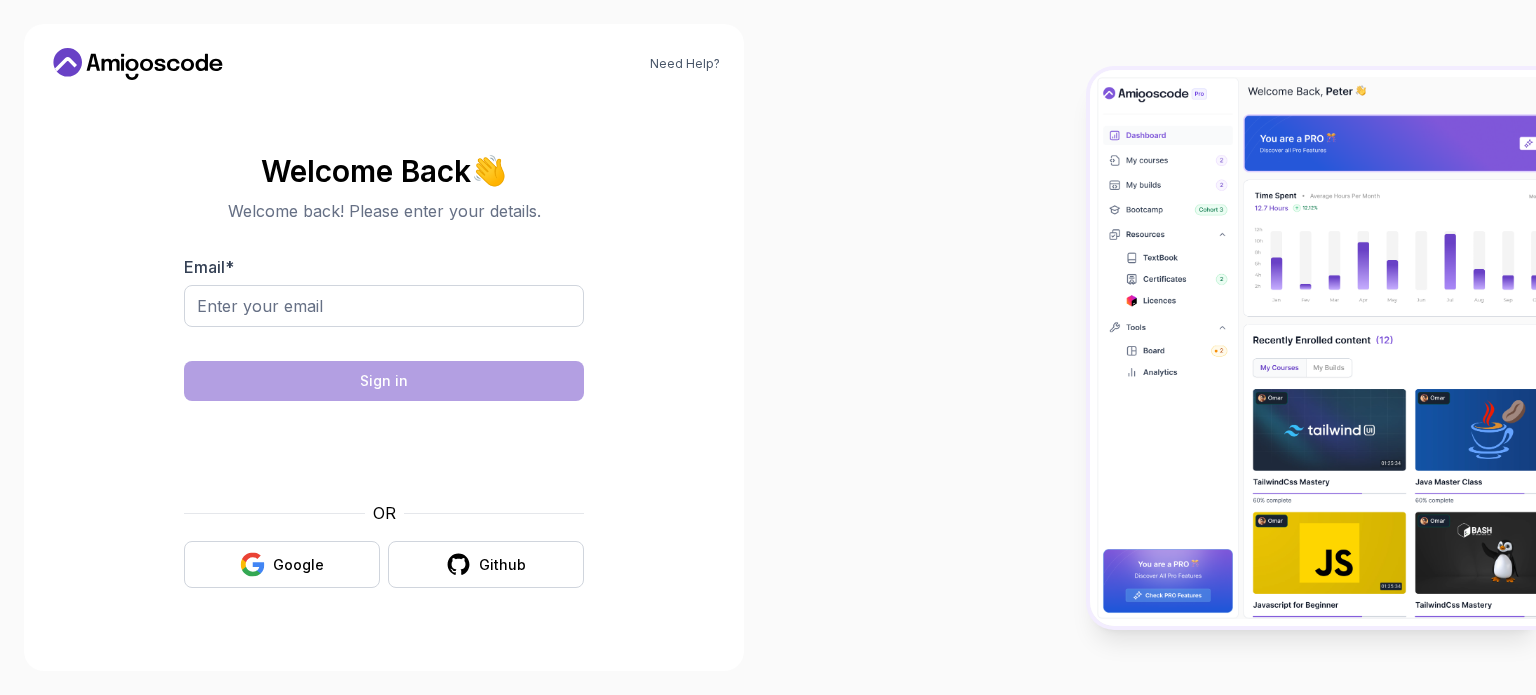 type on "[EMAIL]" 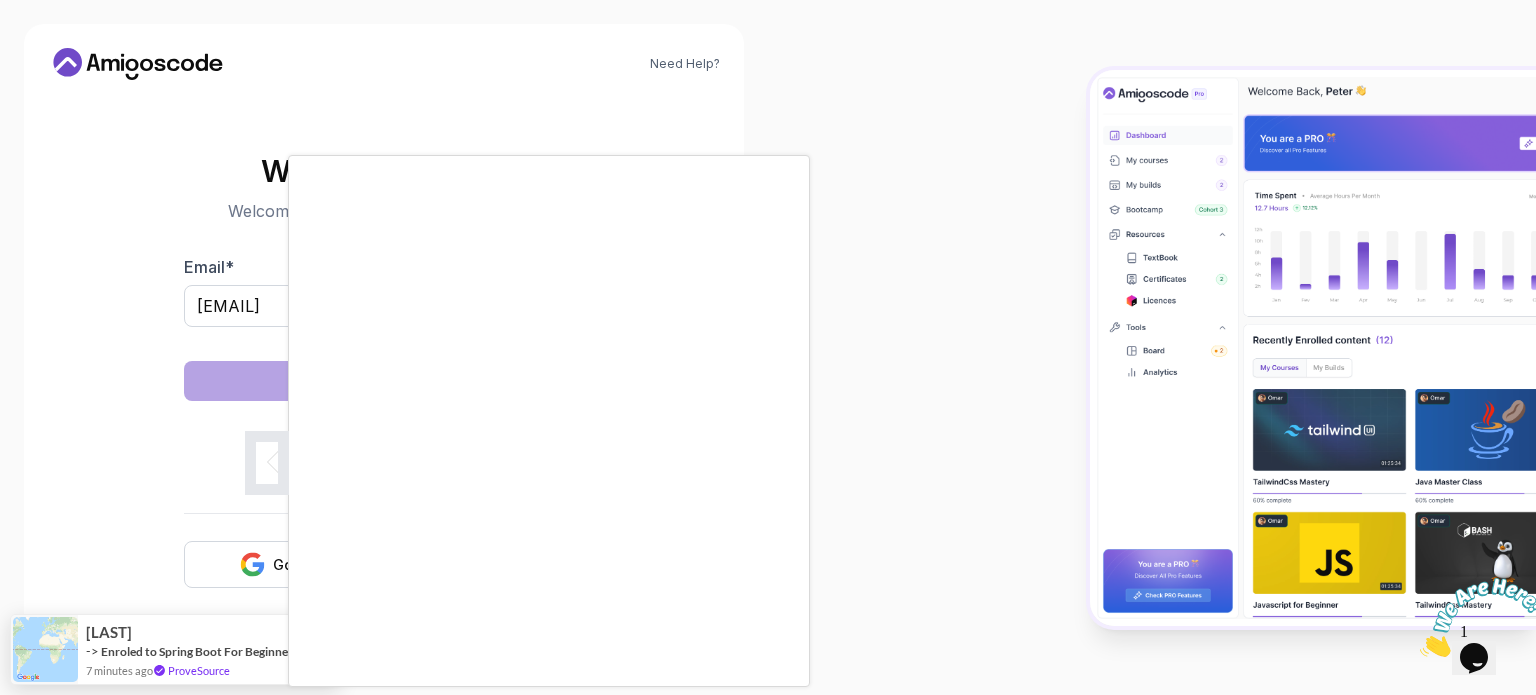 scroll, scrollTop: 0, scrollLeft: 0, axis: both 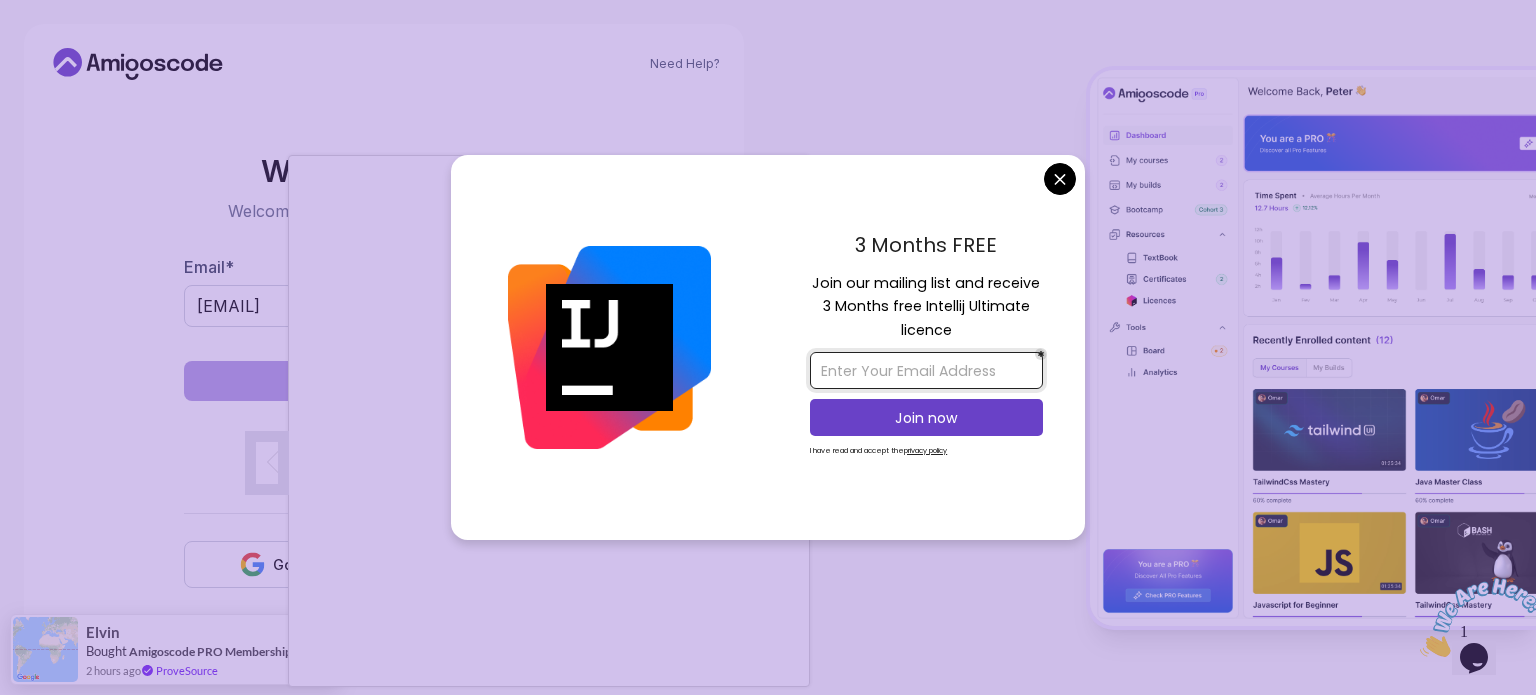 click at bounding box center (926, 370) 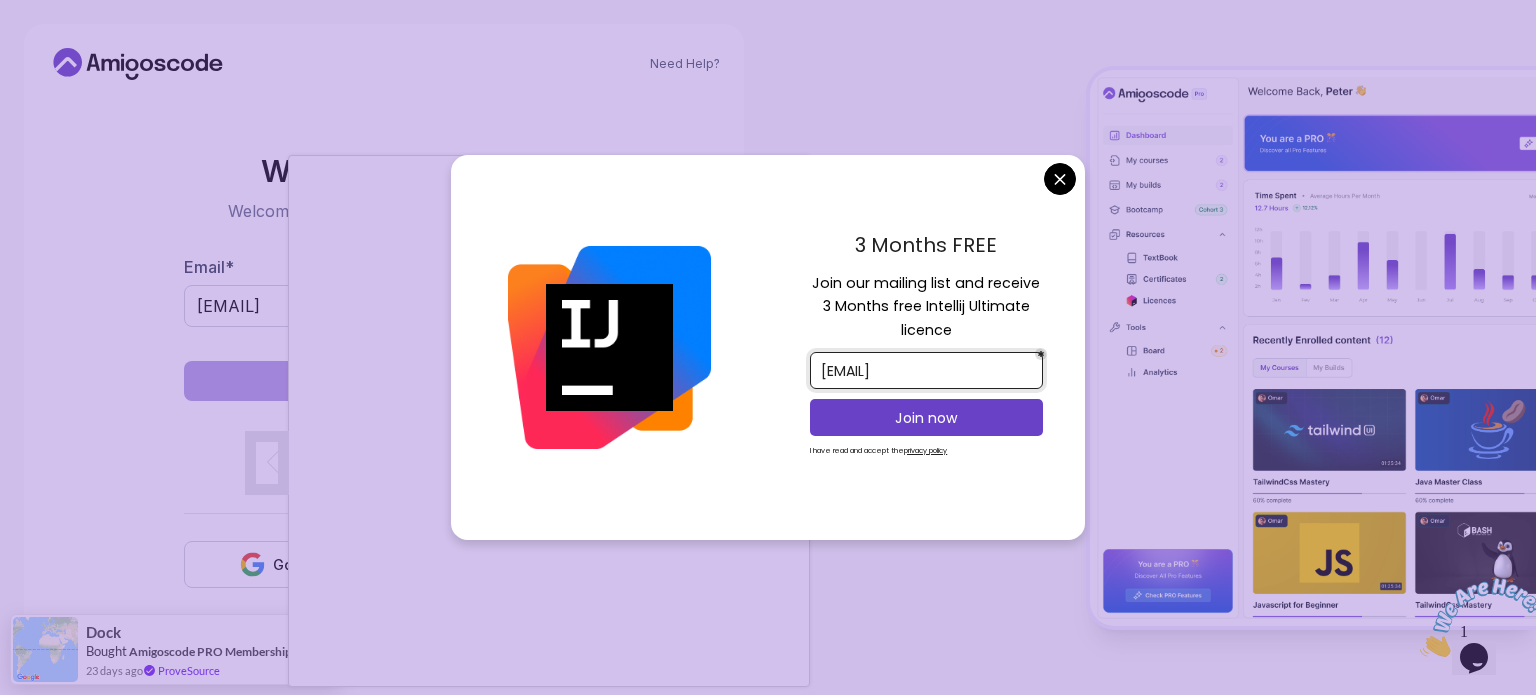 type on "[EMAIL]" 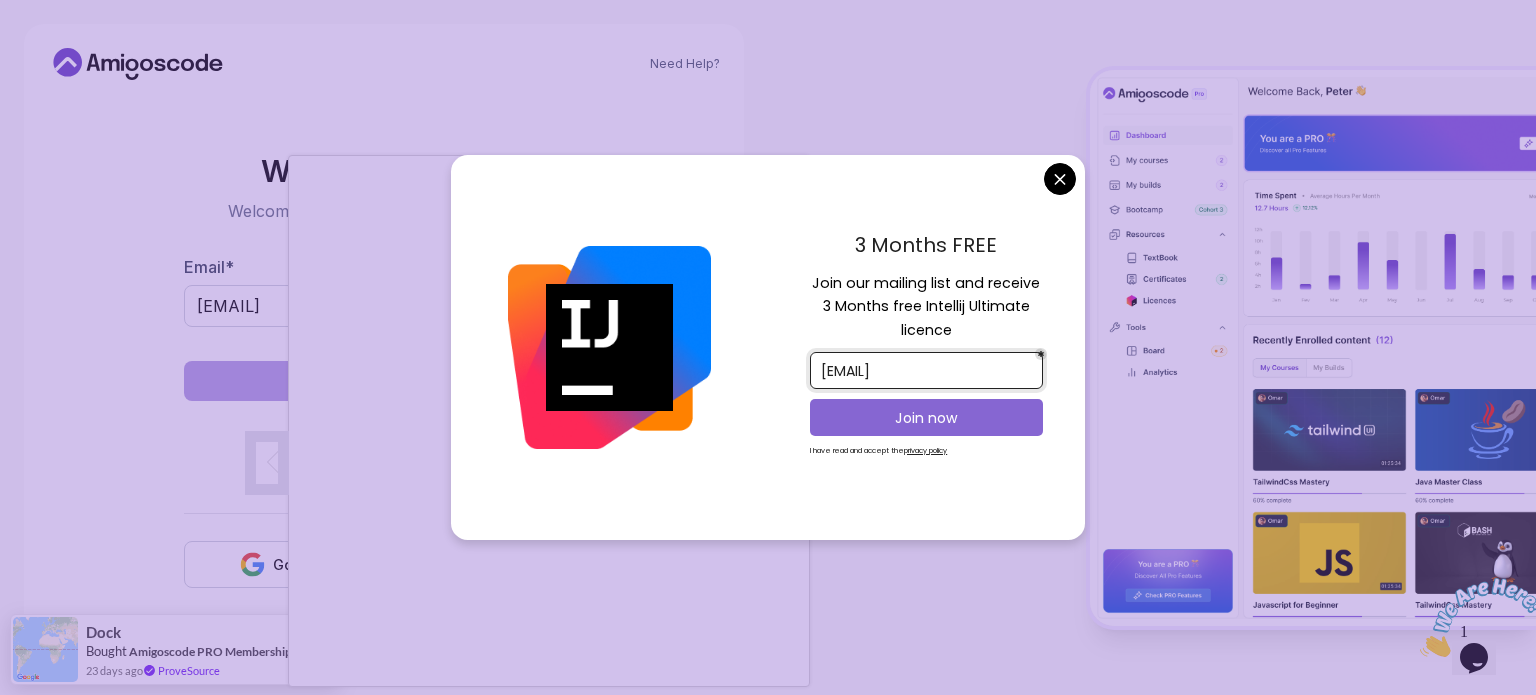 click on "Join now" at bounding box center (926, 417) 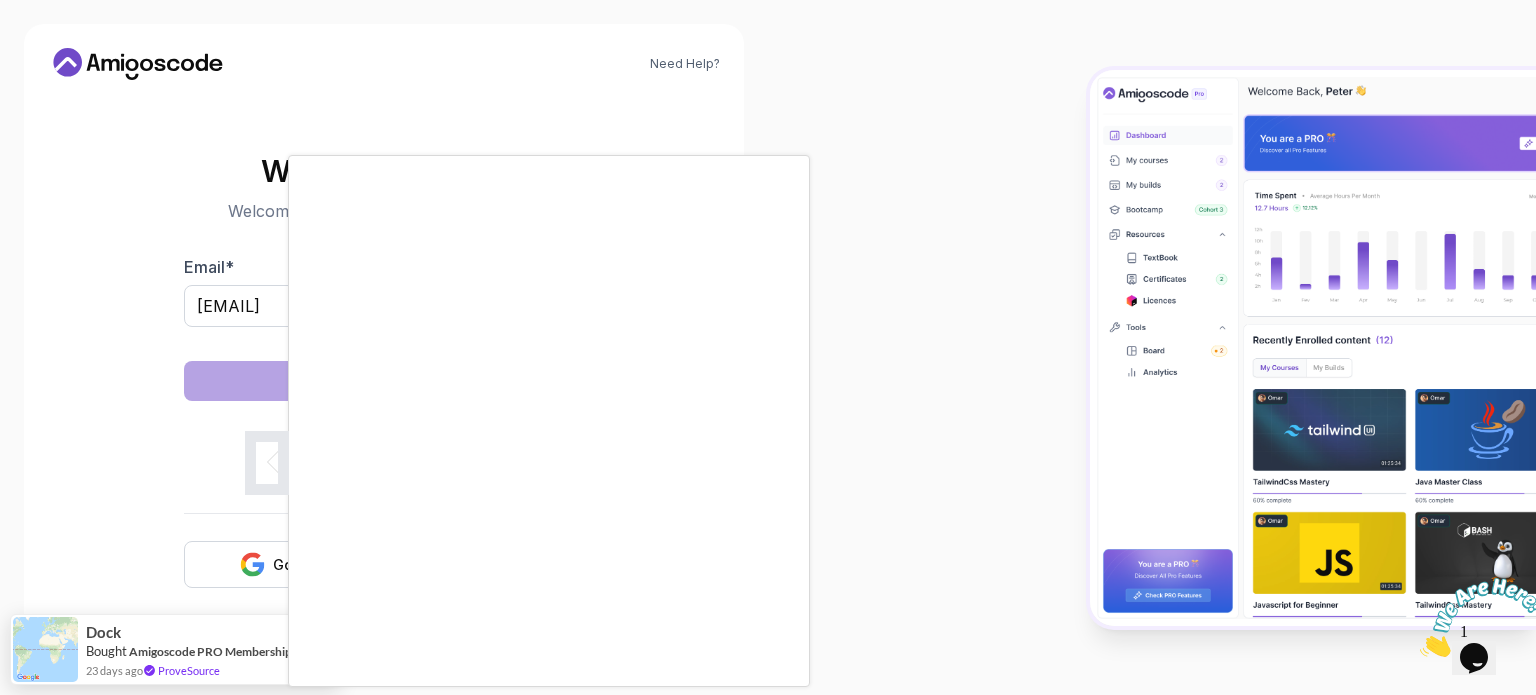 click on "Need Help? Welcome Back 👋 Welcome back! Please enter your details. Email * vkpriyadharsan@gmail.com Sign in OR Google Github
Dock Bought   Amigoscode PRO Membership 23 days ago     ProveSource" at bounding box center [768, 347] 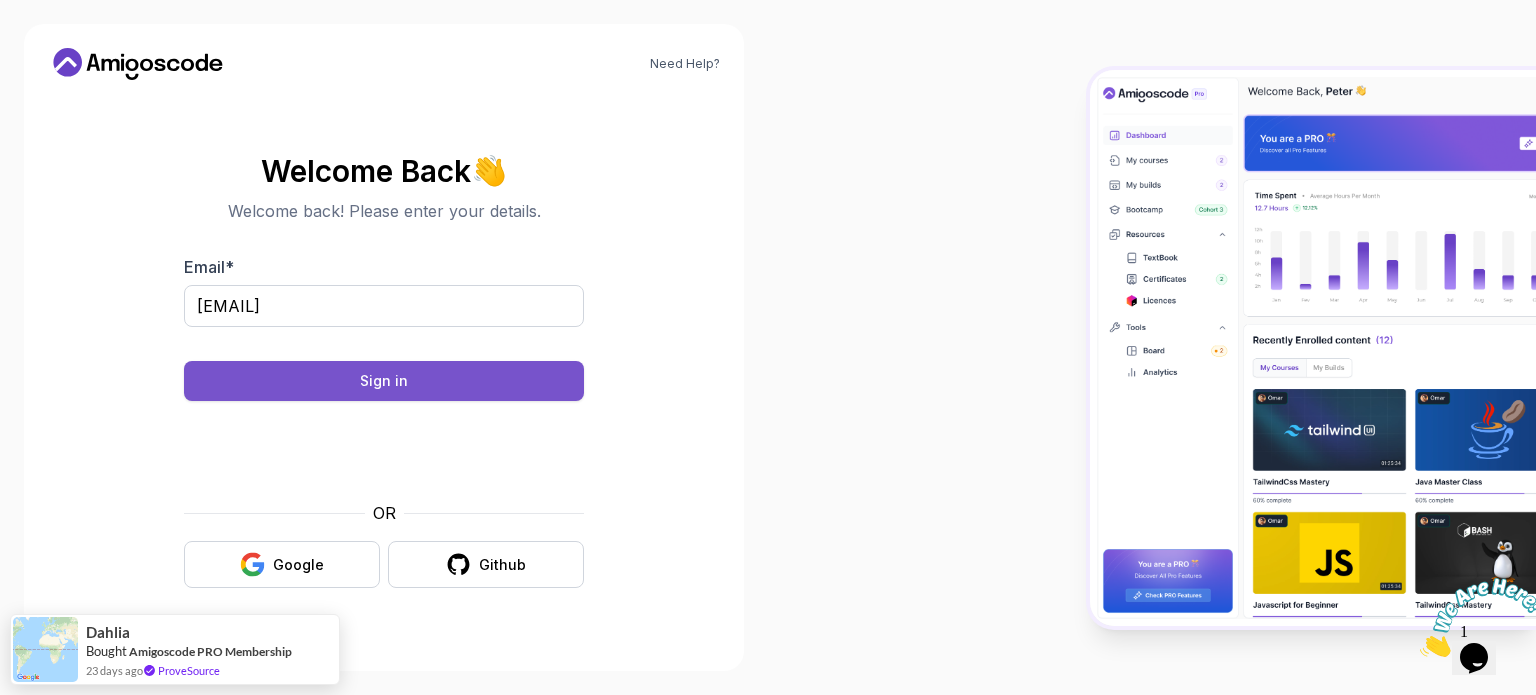 click on "Sign in" at bounding box center [384, 381] 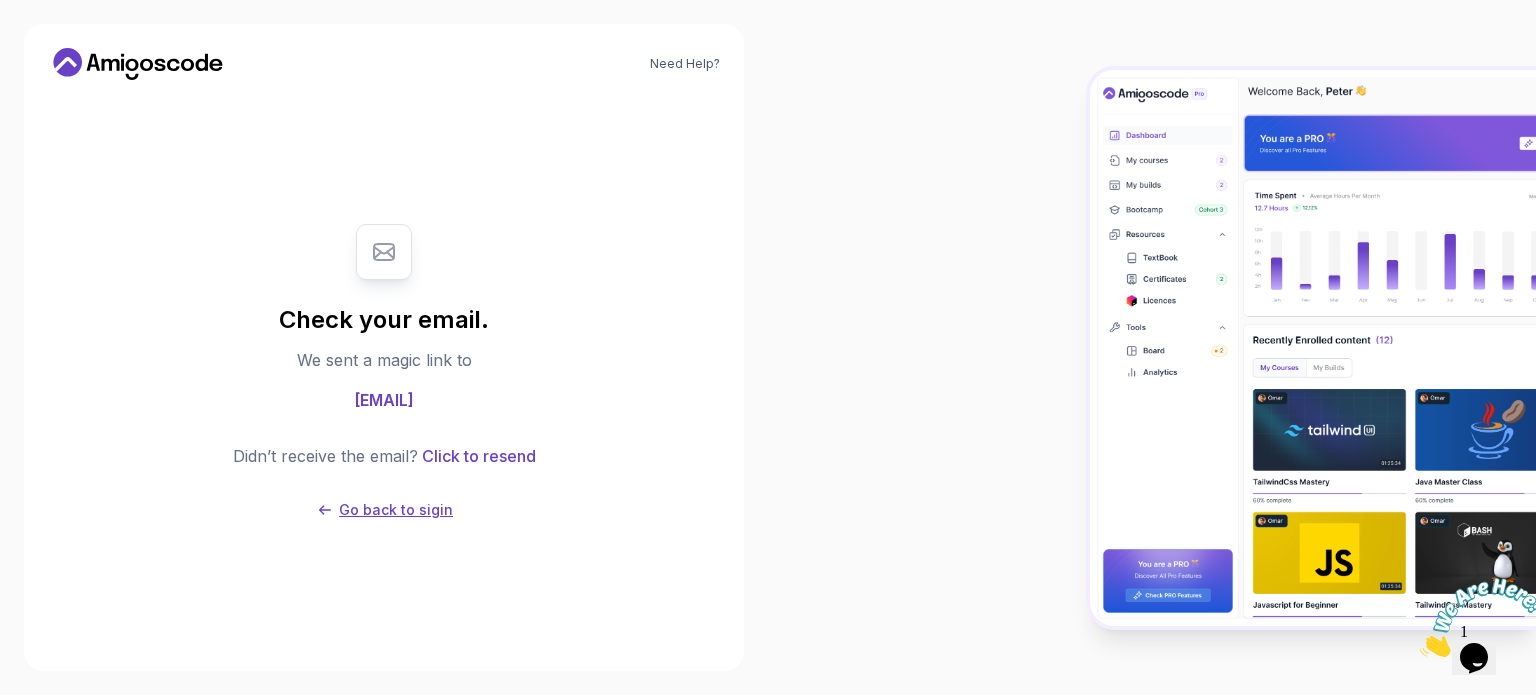 click on "Go back to sigin" at bounding box center (396, 510) 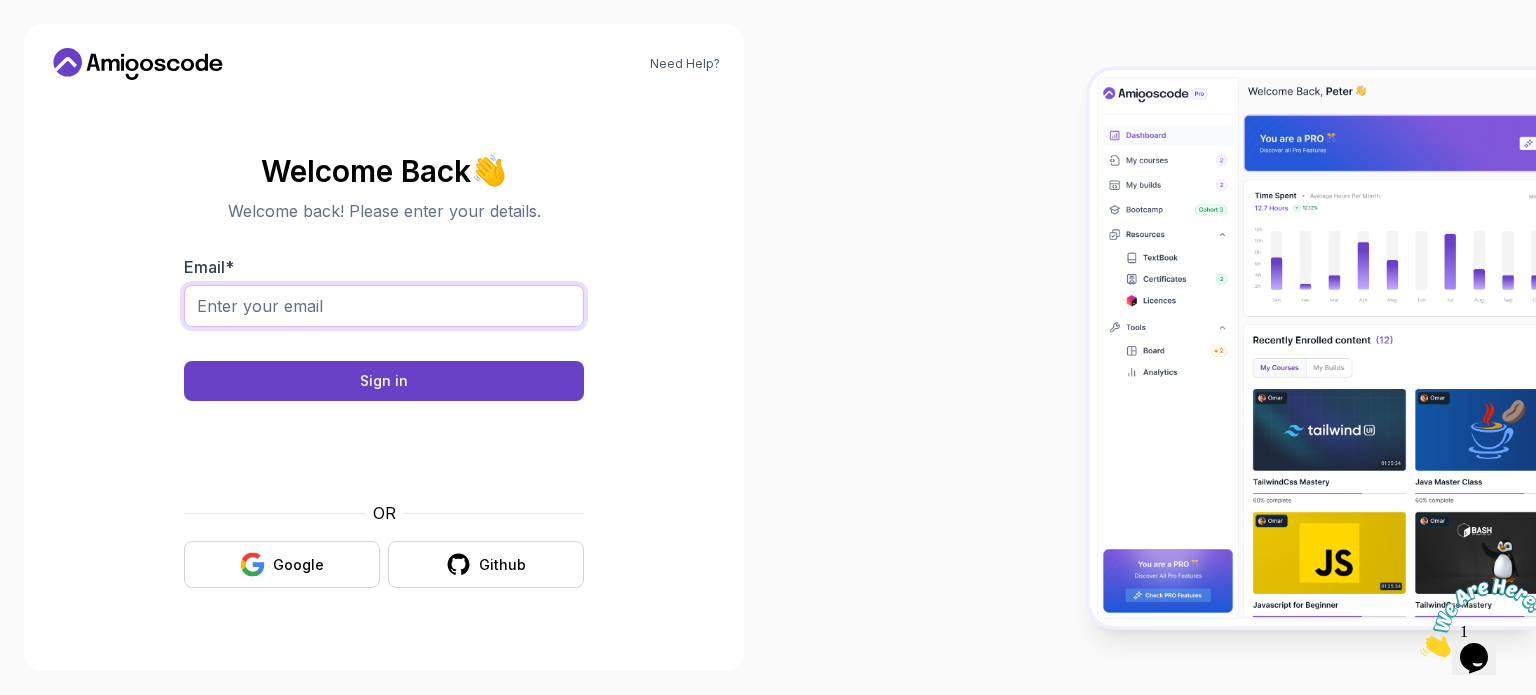 click on "Email *" at bounding box center [384, 306] 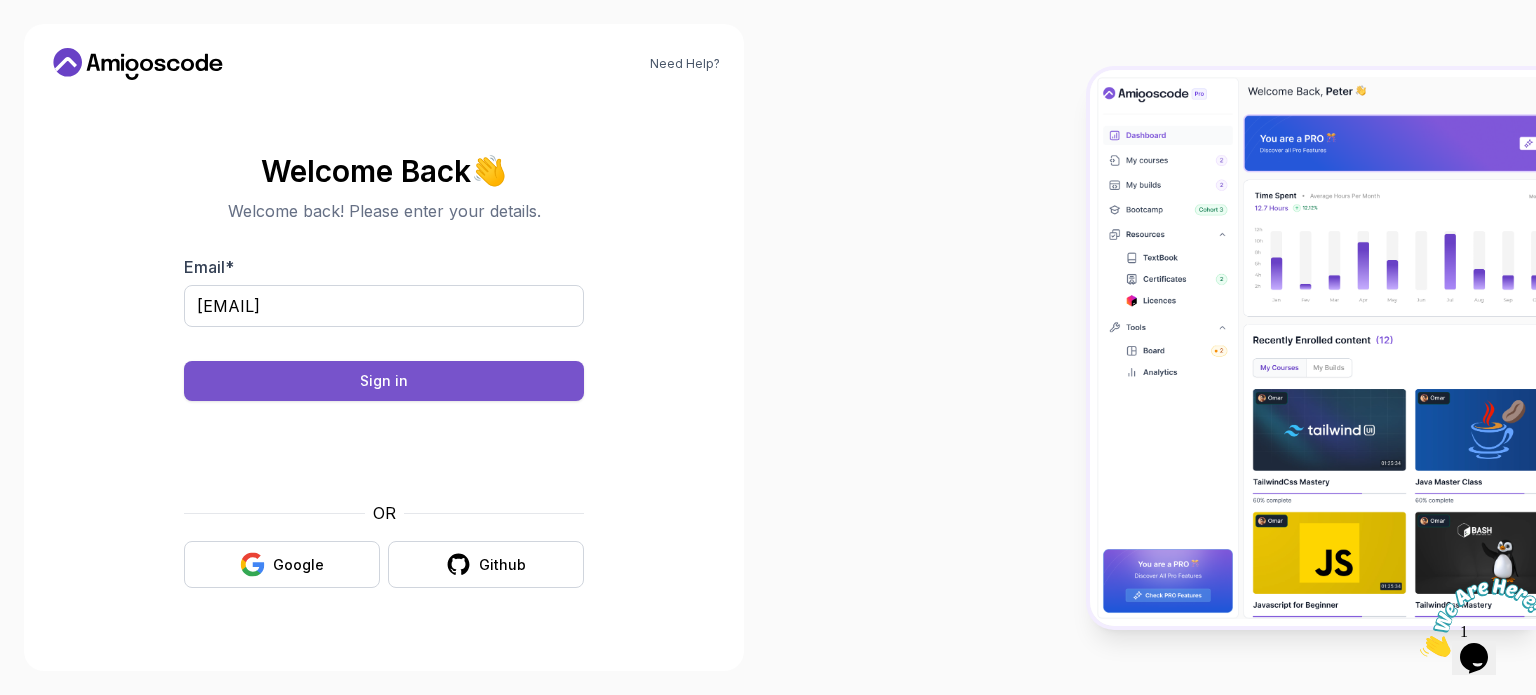 click on "Sign in" at bounding box center (384, 381) 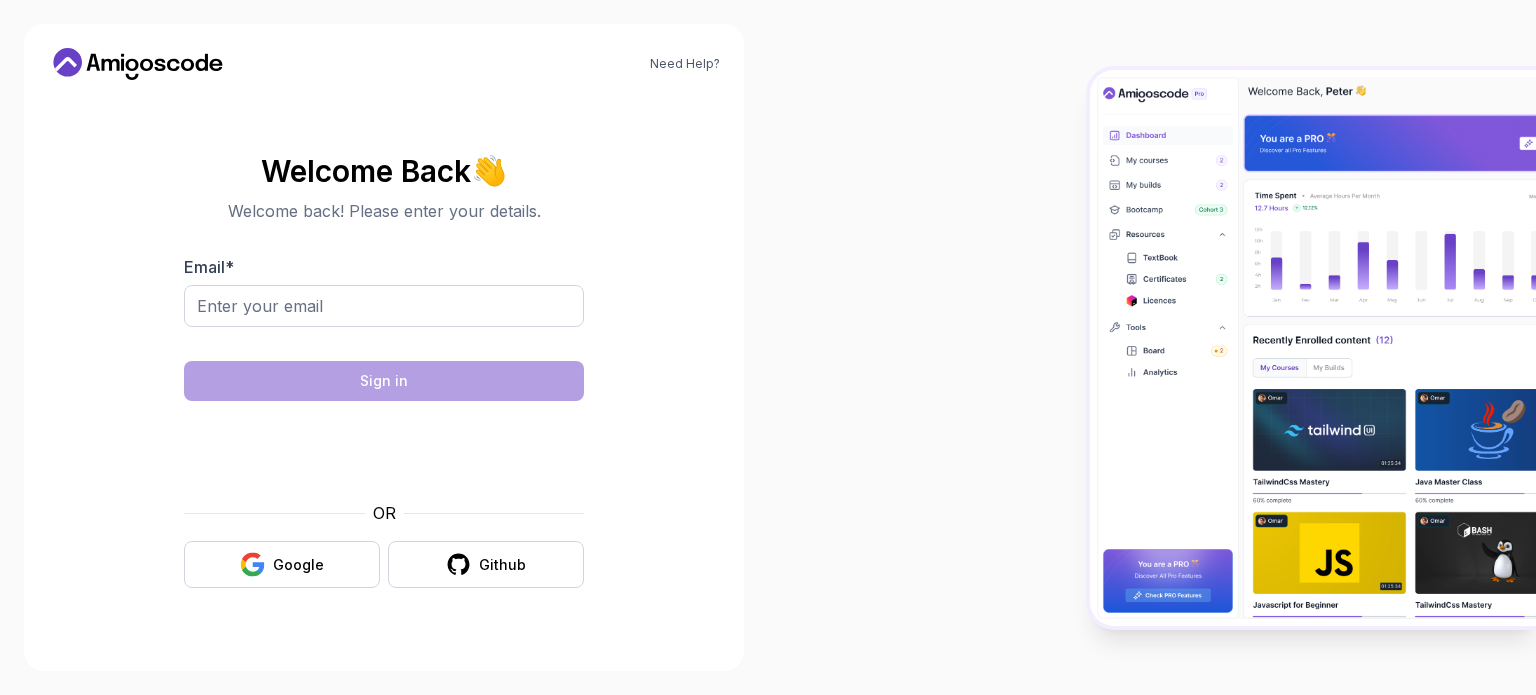 scroll, scrollTop: 0, scrollLeft: 0, axis: both 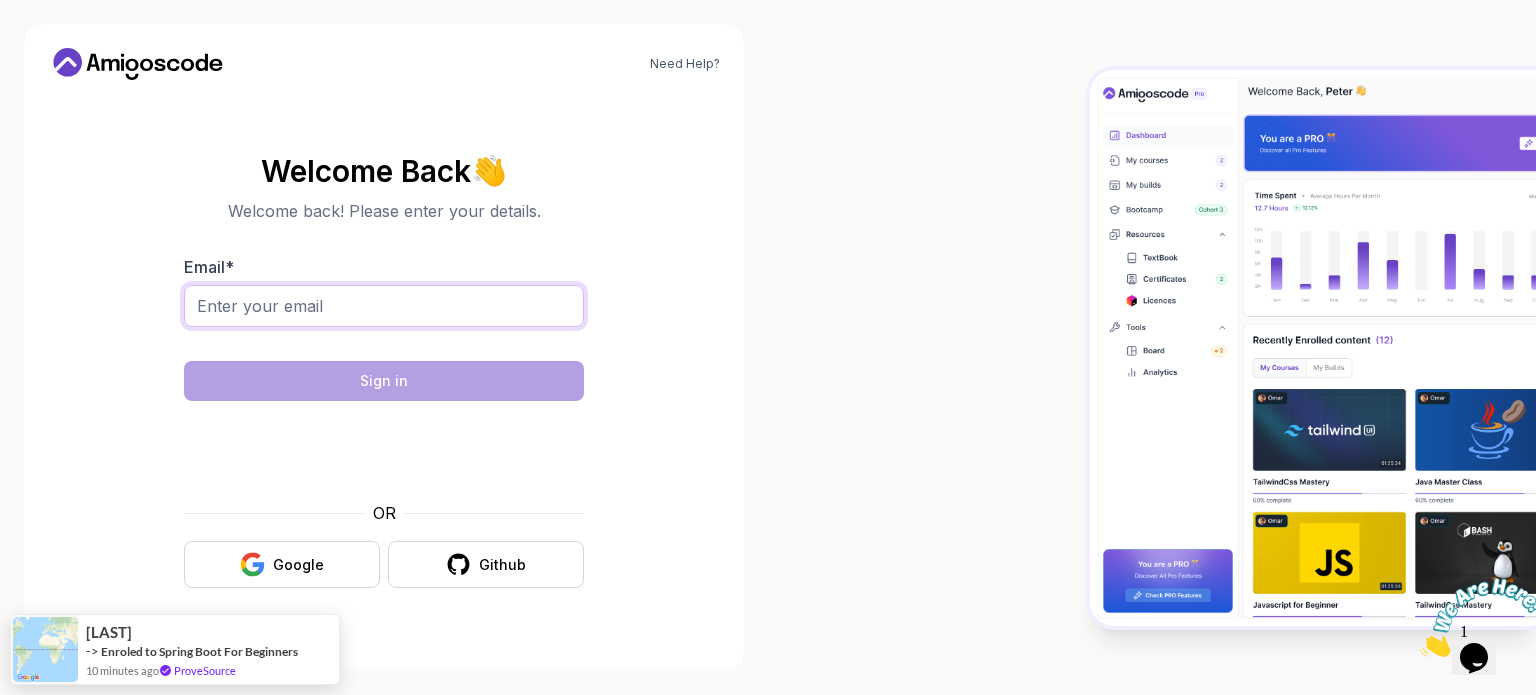 click on "Email *" at bounding box center (384, 306) 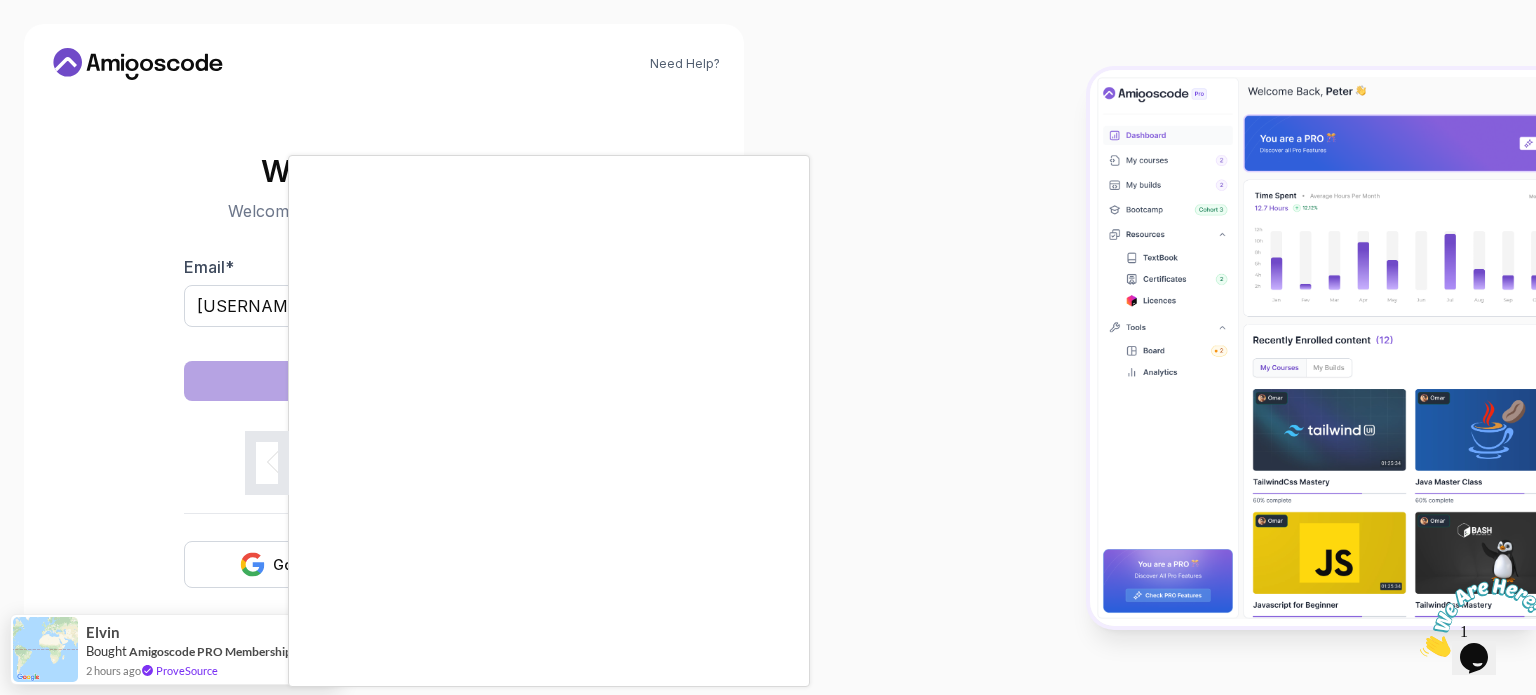 click on "Need Help? Welcome Back 👋 Welcome back! Please enter your details. Email * [USERNAME]@[example.com] Sign in OR Google Github
Elvin Bought   Amigoscode PRO Membership 2 hours ago     ProveSource" at bounding box center (768, 347) 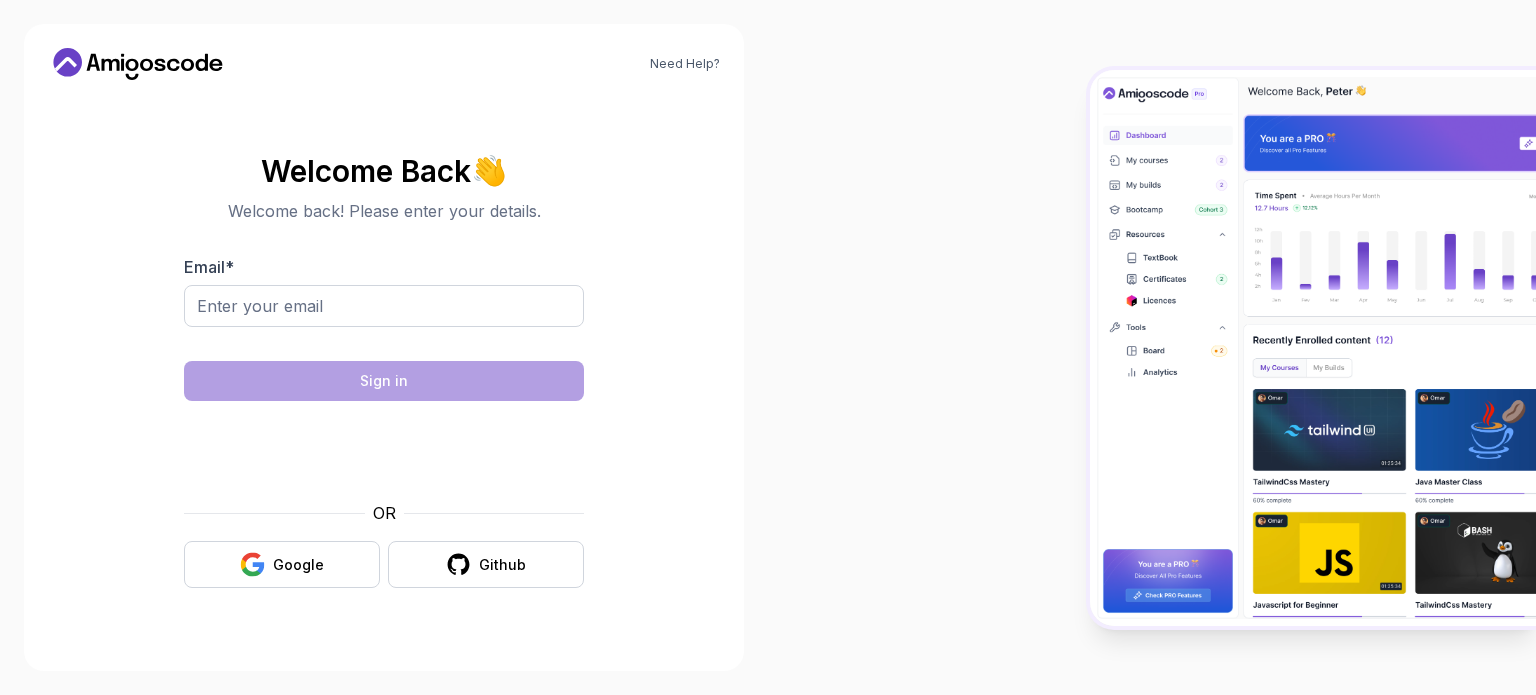 scroll, scrollTop: 0, scrollLeft: 0, axis: both 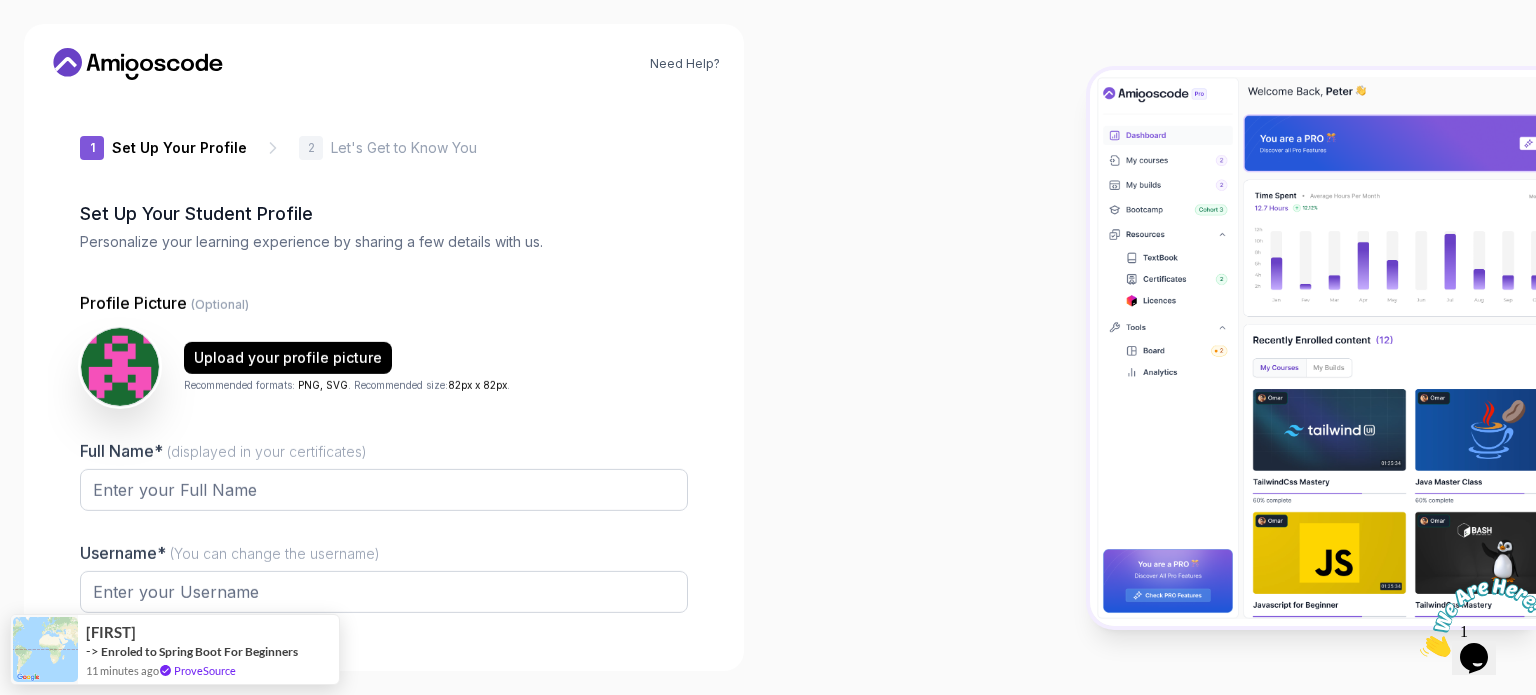 type on "[USERNAME]" 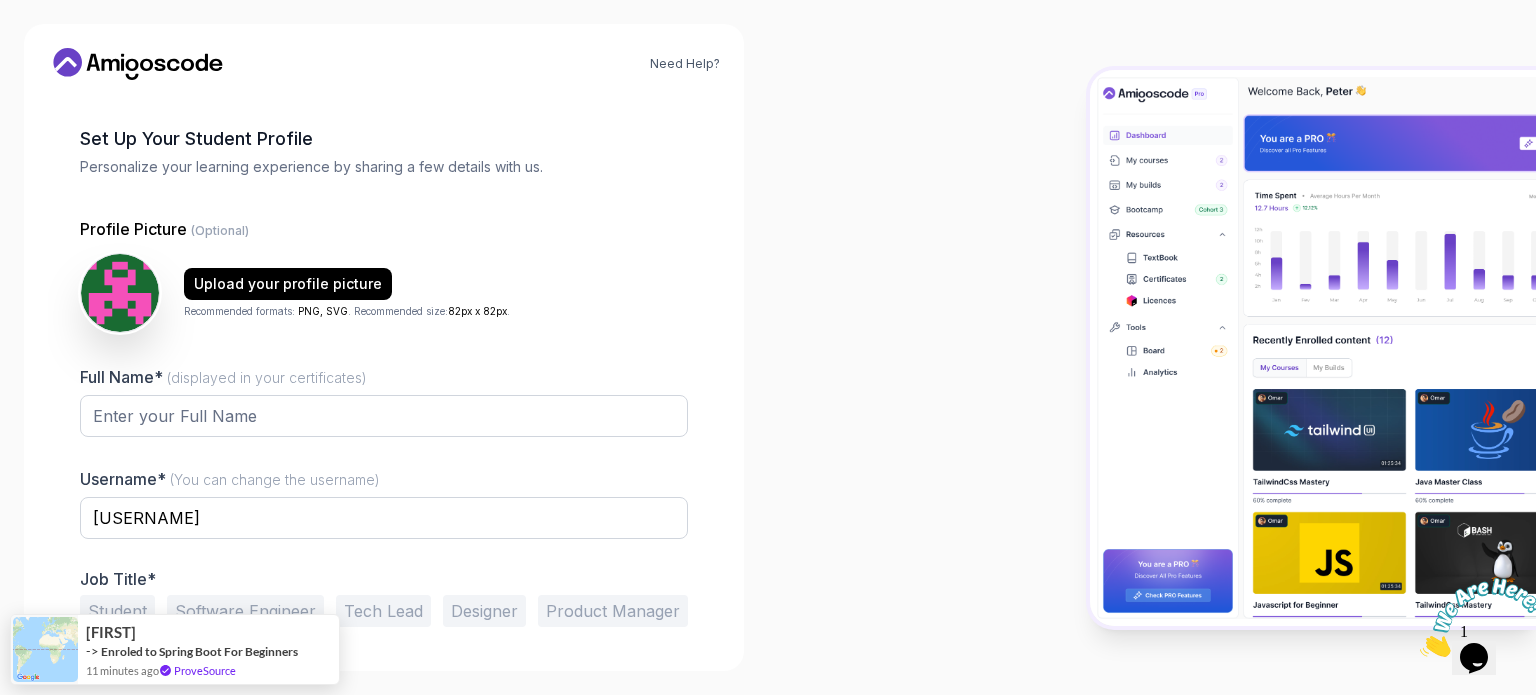 scroll, scrollTop: 138, scrollLeft: 0, axis: vertical 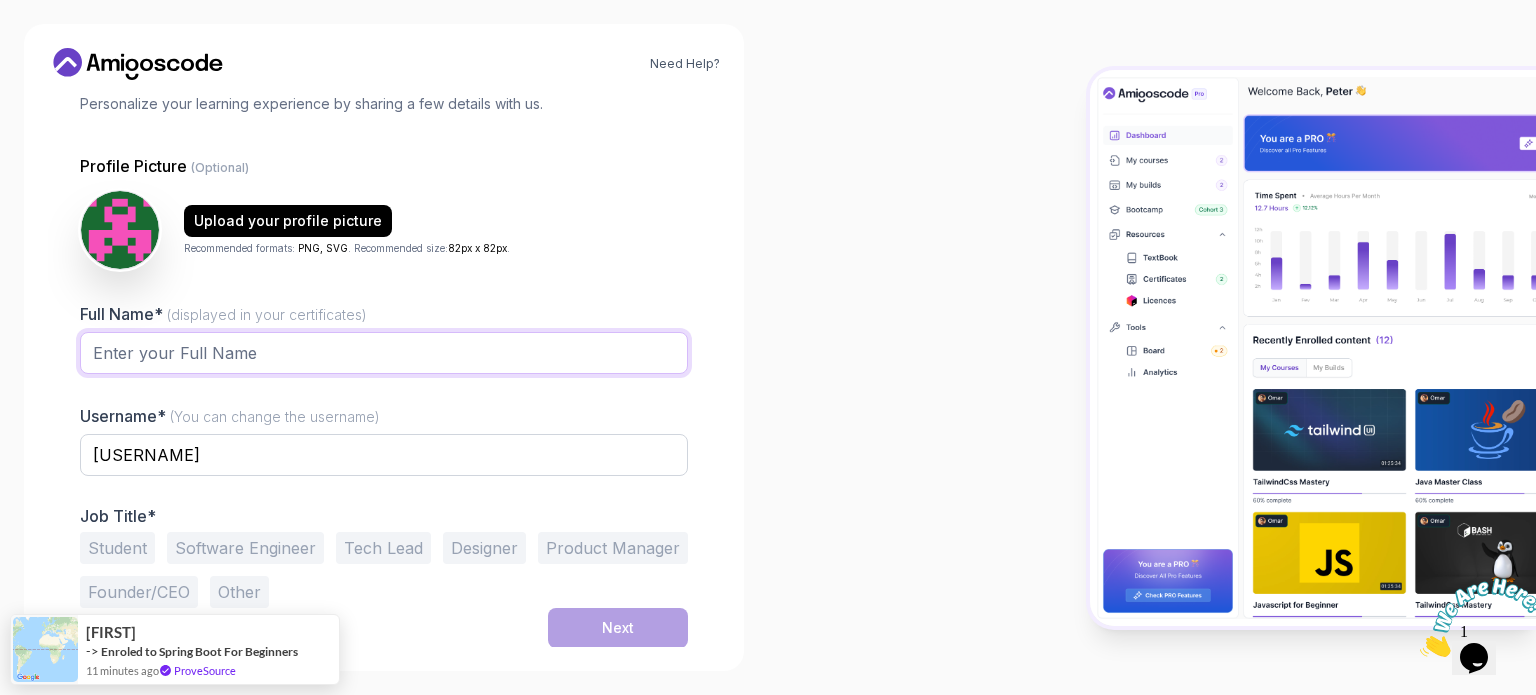 click on "Full Name*   (displayed in your certificates)" at bounding box center [384, 353] 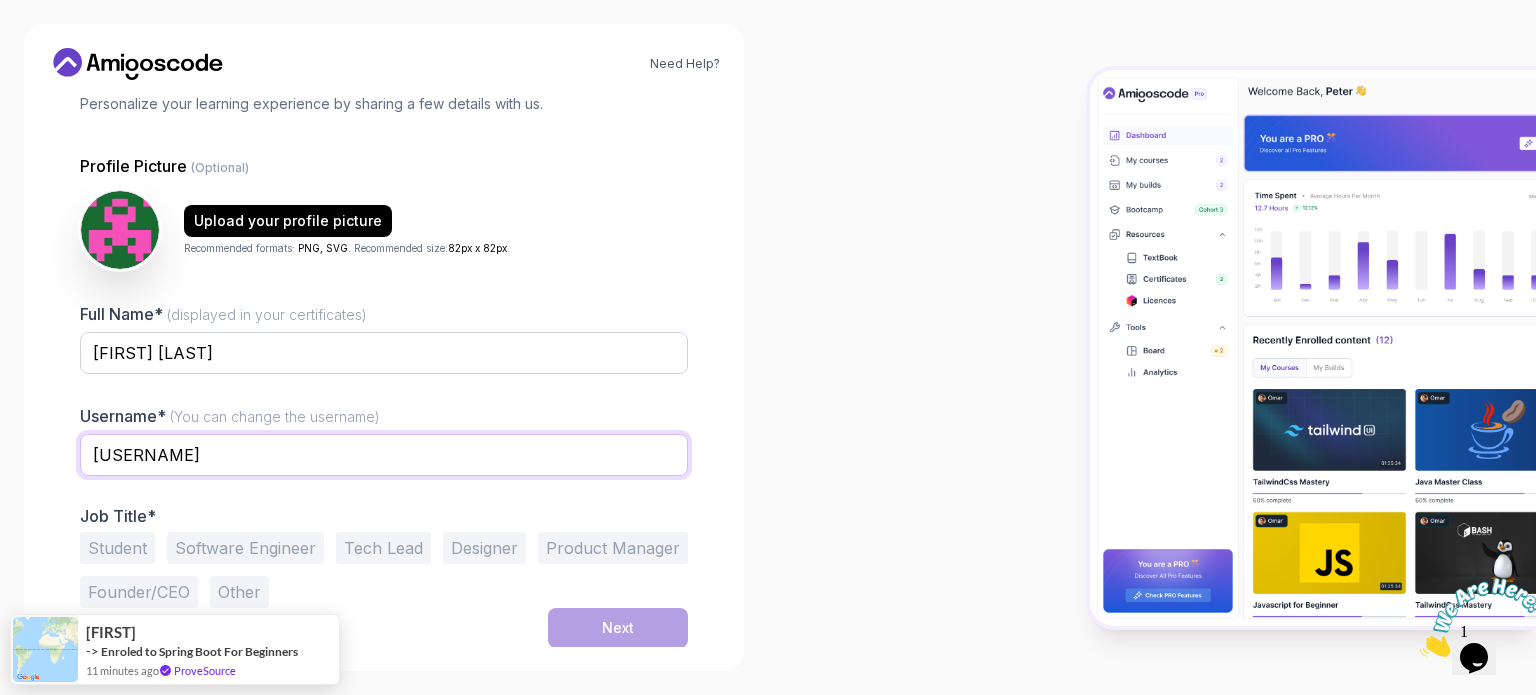 click on "fierceotter75249" at bounding box center (384, 455) 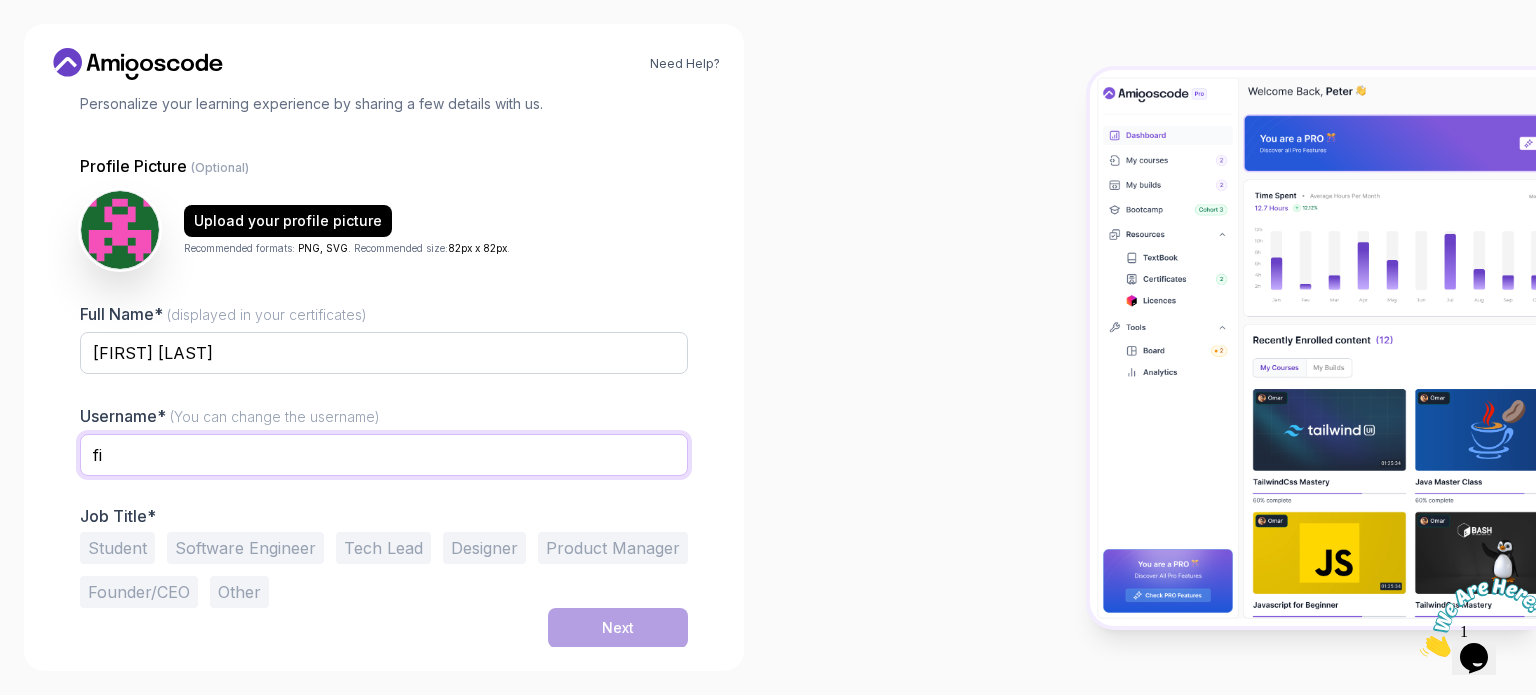 type on "f" 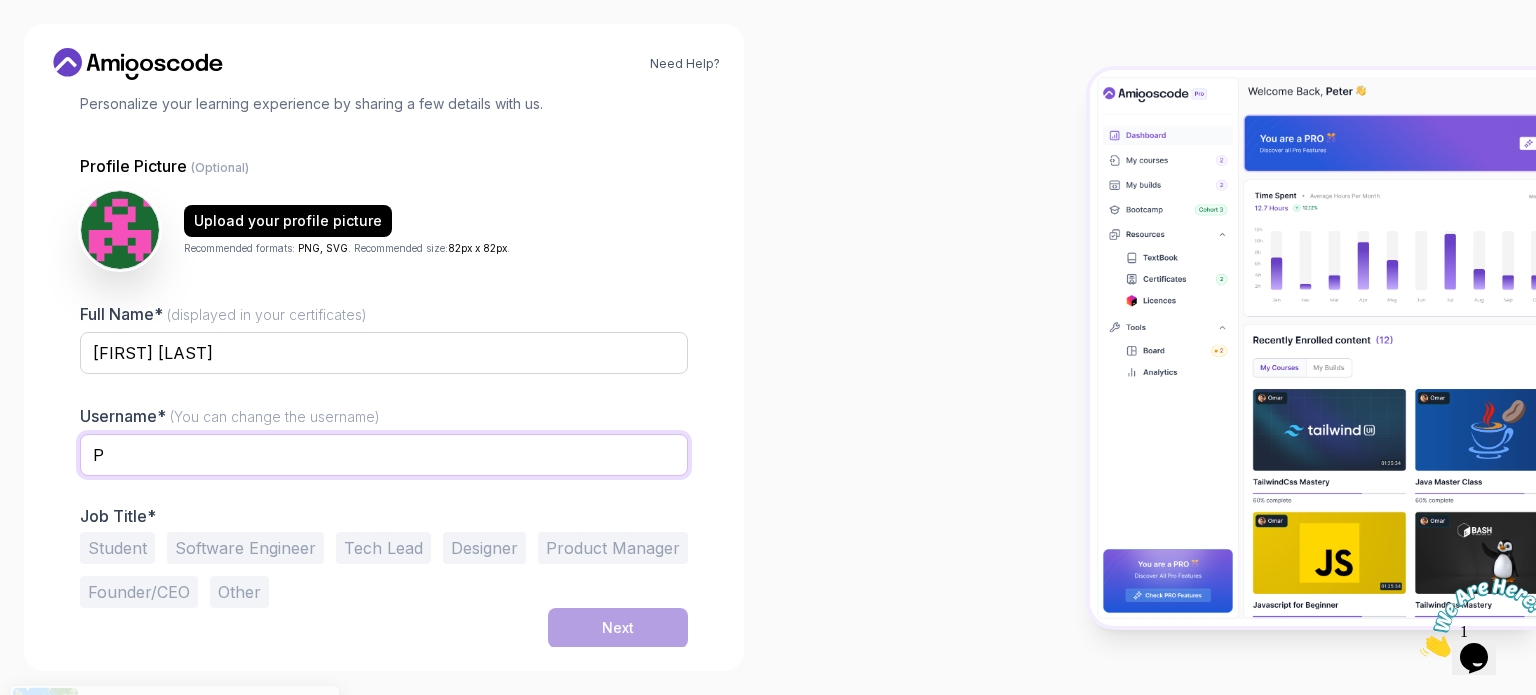 type on "PriyadharsanVK" 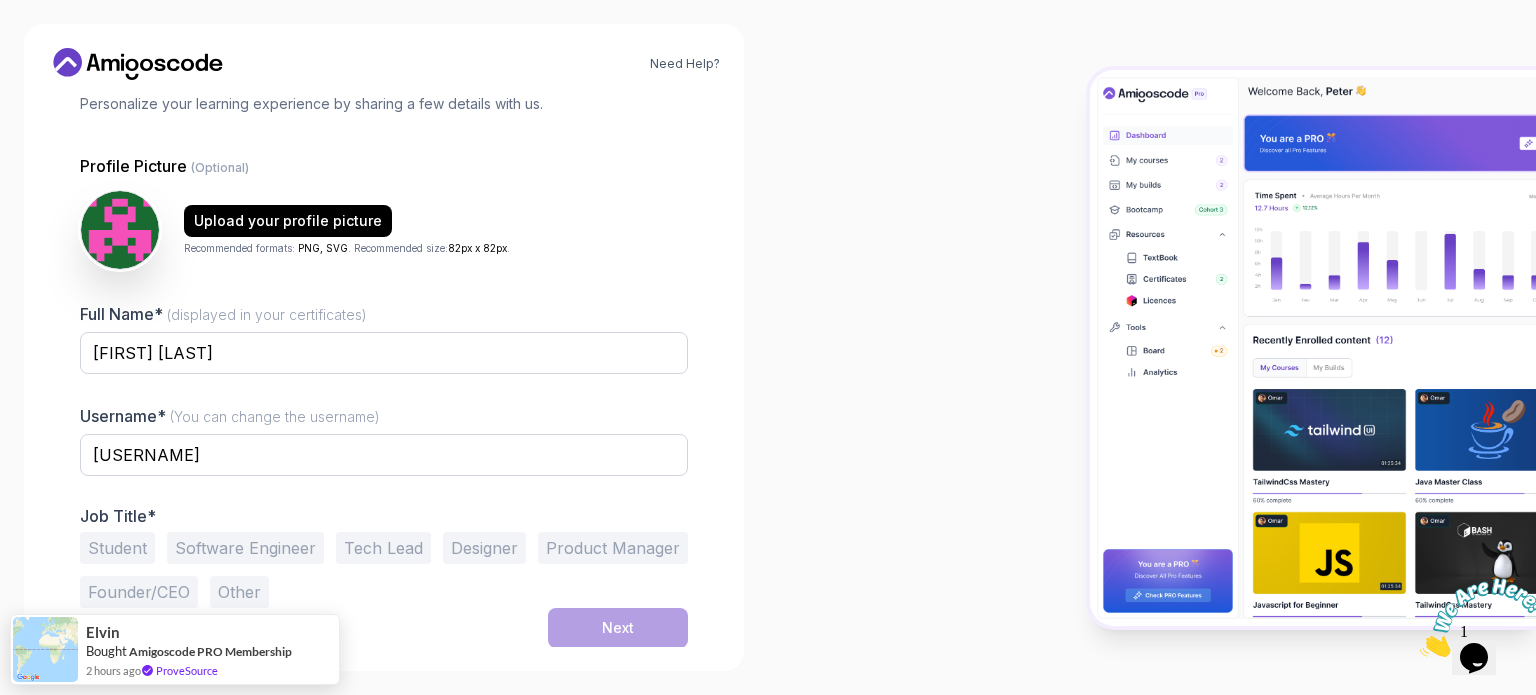 click on "Student" at bounding box center (117, 548) 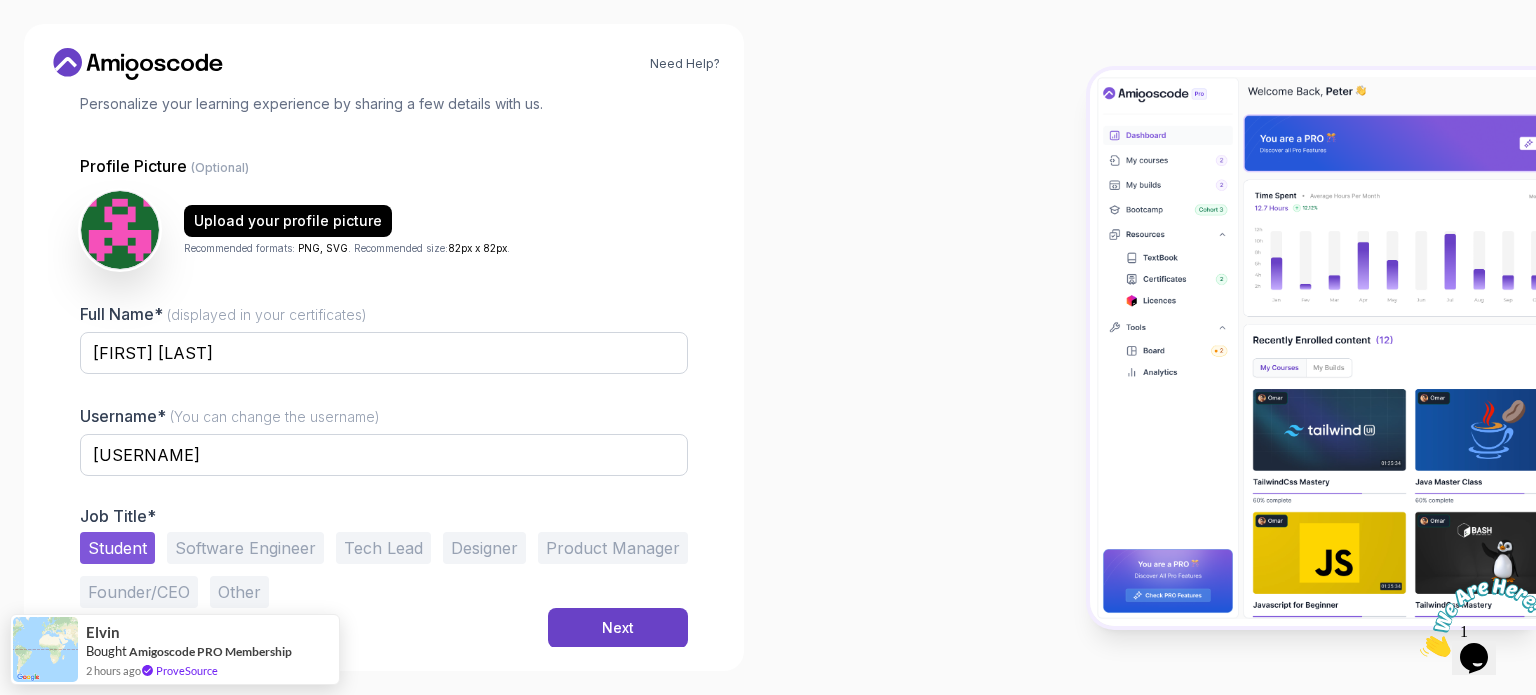 click on "Other" at bounding box center (239, 592) 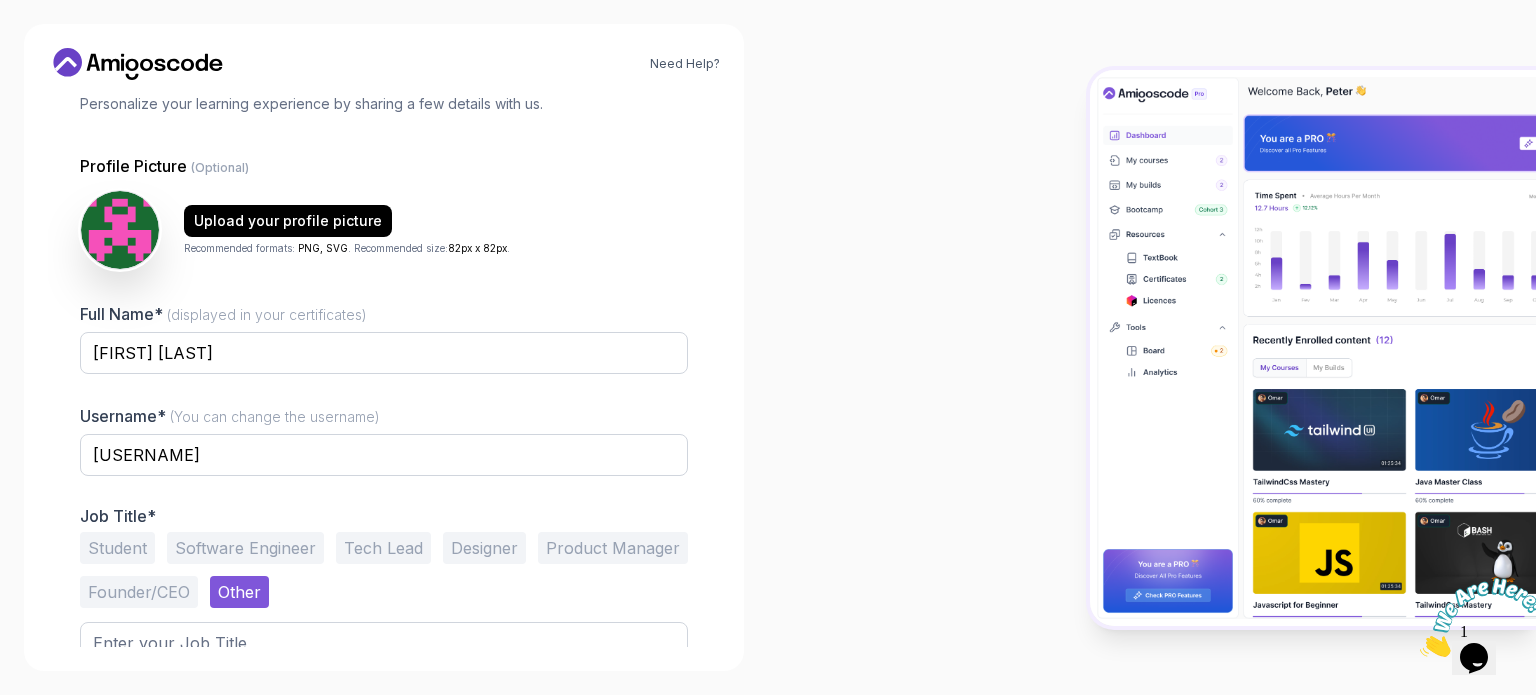 click on "Student" at bounding box center (117, 548) 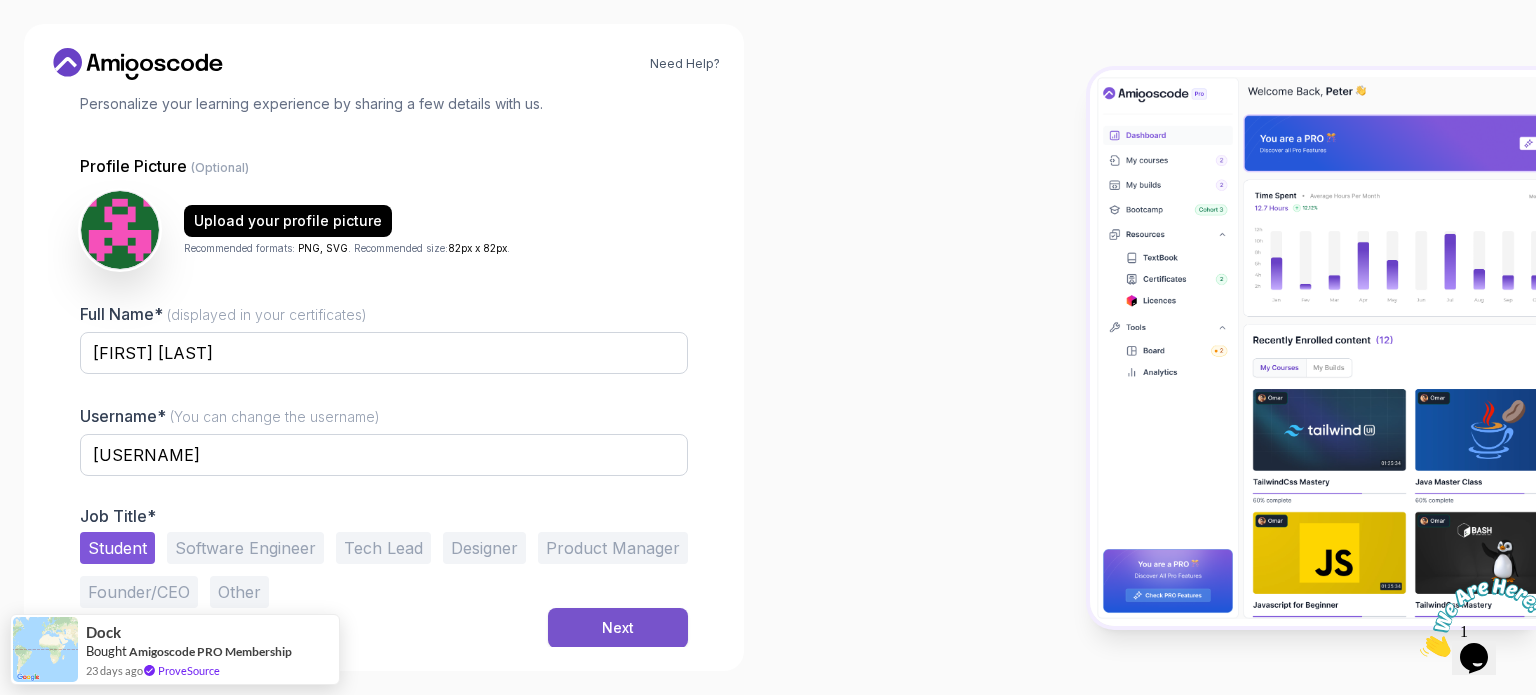 click on "Next" at bounding box center (618, 628) 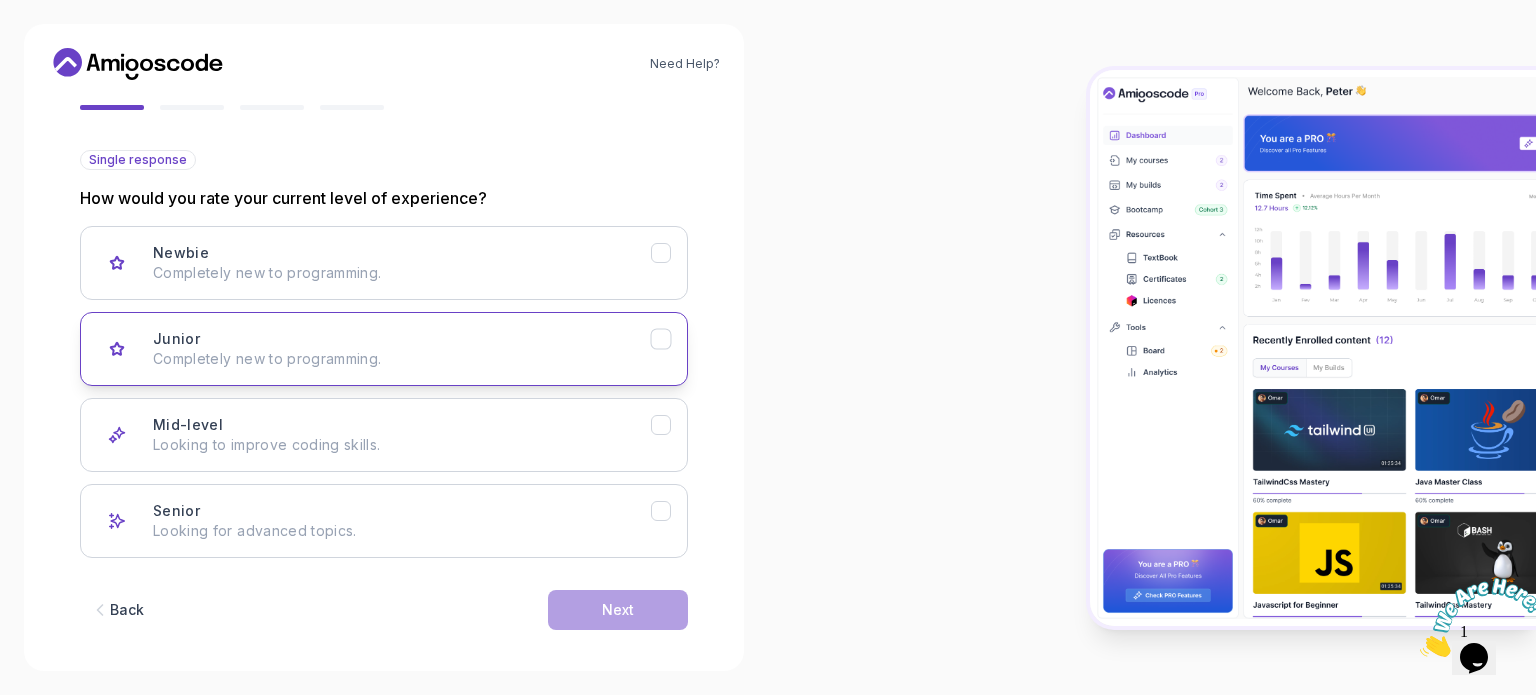 scroll, scrollTop: 200, scrollLeft: 0, axis: vertical 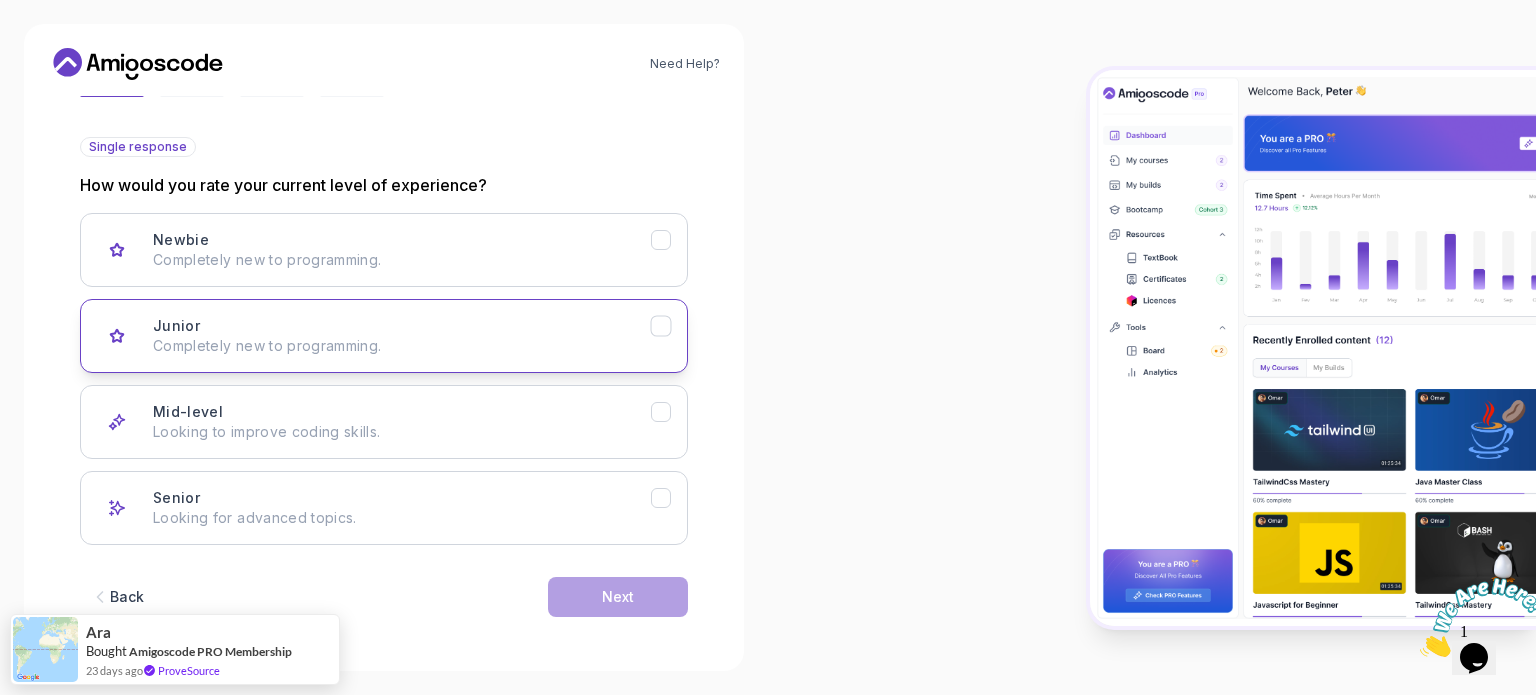 click on "Completely new to programming." at bounding box center (402, 346) 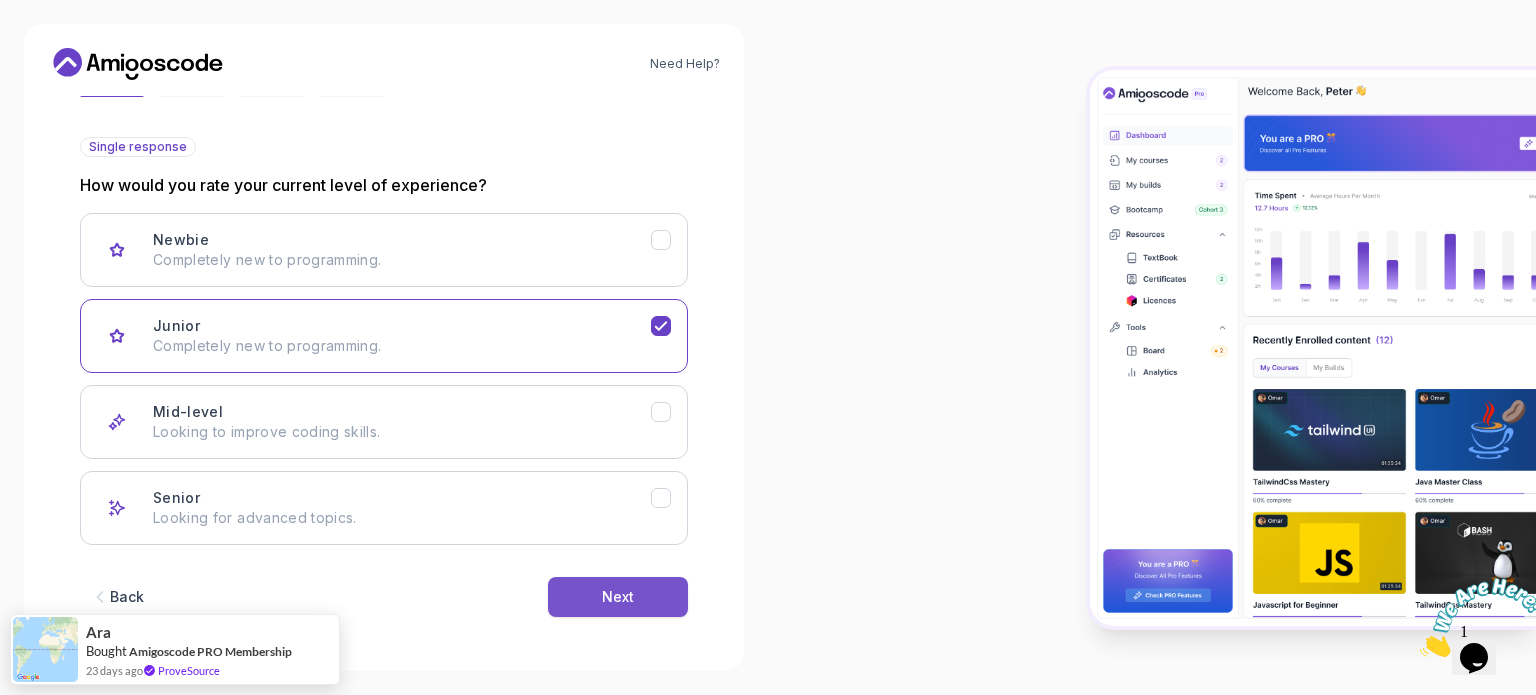 click on "Next" at bounding box center [618, 597] 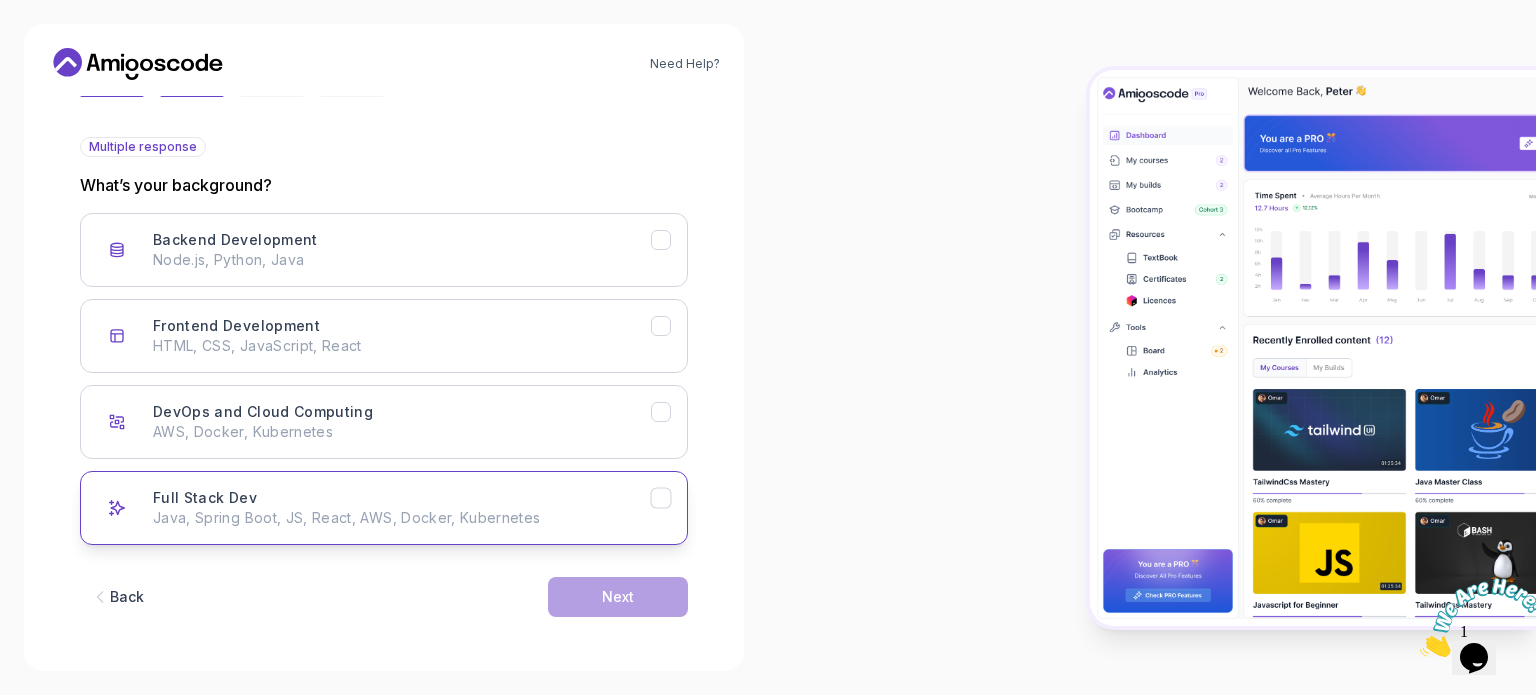 click on "Full Stack Dev Java, Spring Boot, JS, React, AWS, Docker, Kubernetes" at bounding box center (402, 508) 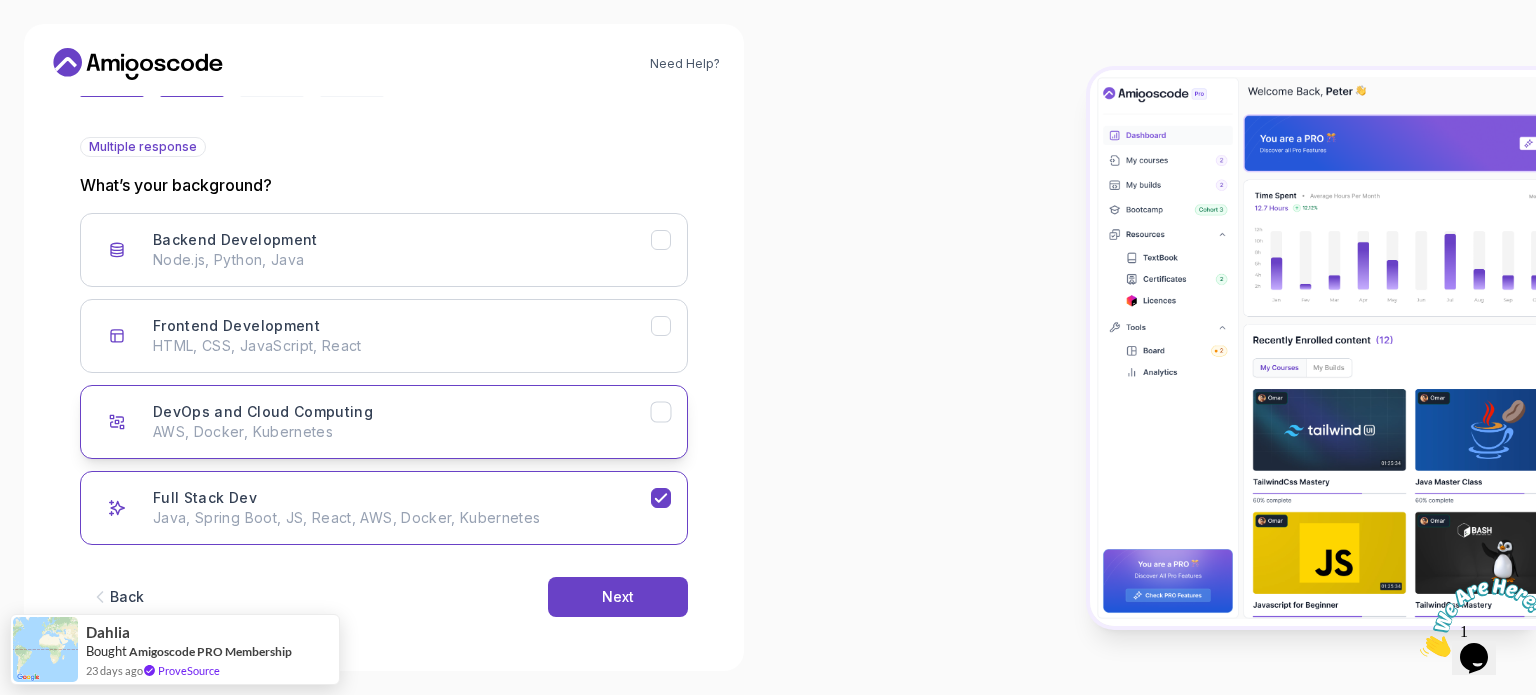 click on "AWS, Docker, Kubernetes" at bounding box center [402, 432] 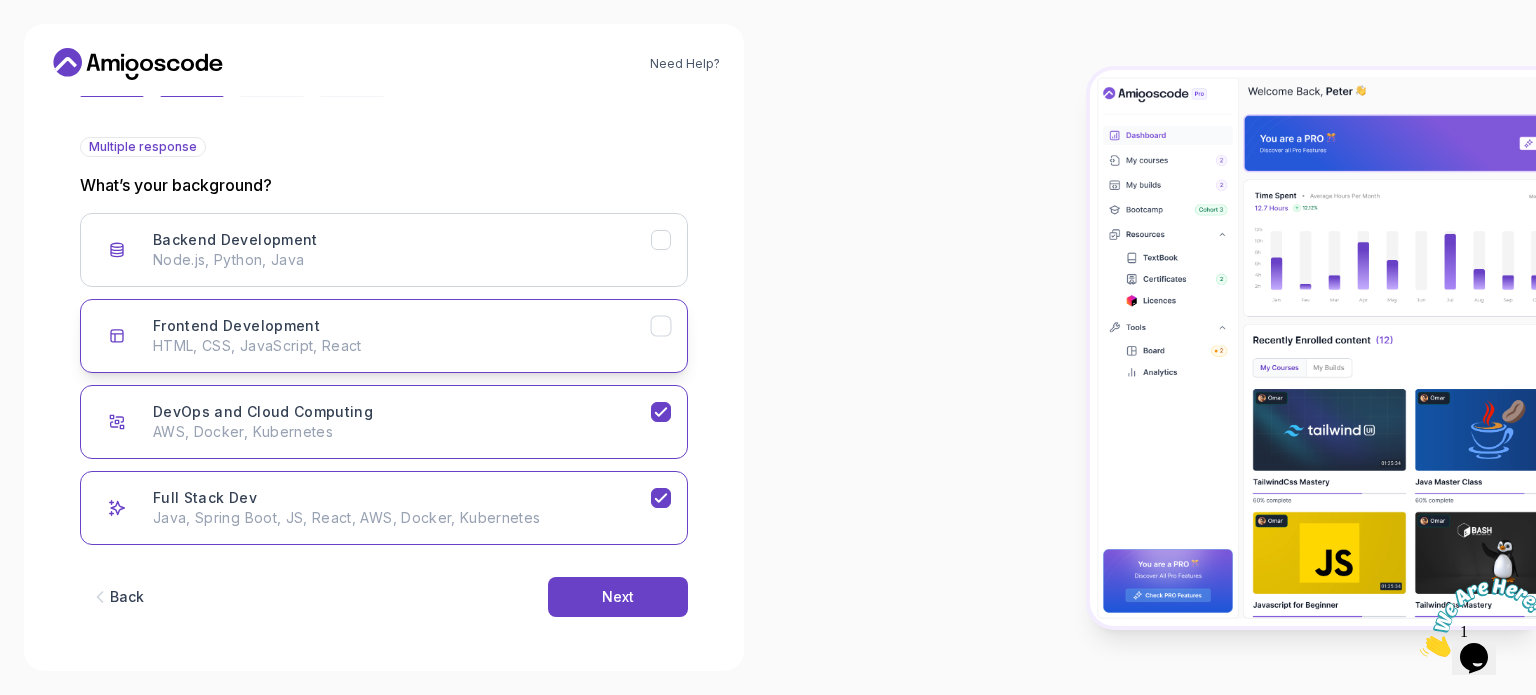 click on "HTML, CSS, JavaScript, React" at bounding box center (402, 346) 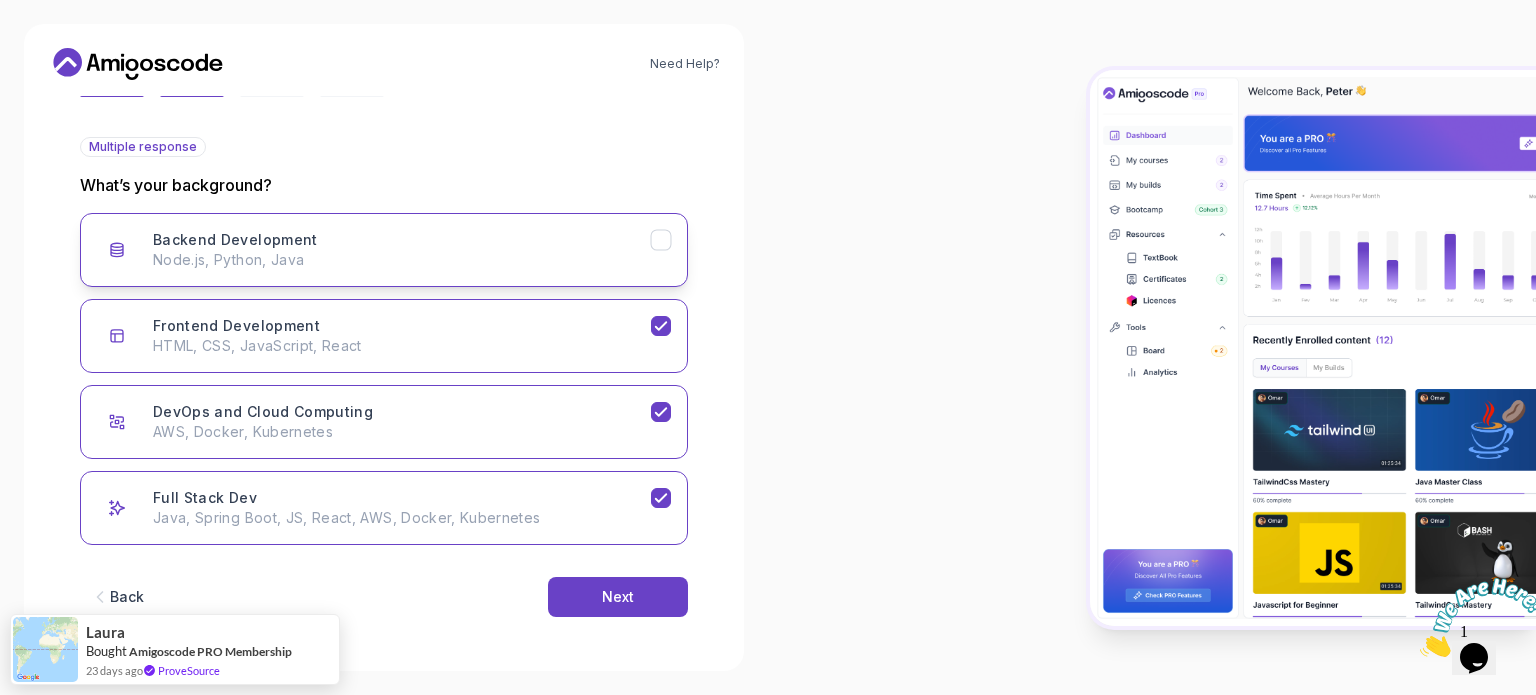 click on "Node.js, Python, Java" at bounding box center [402, 260] 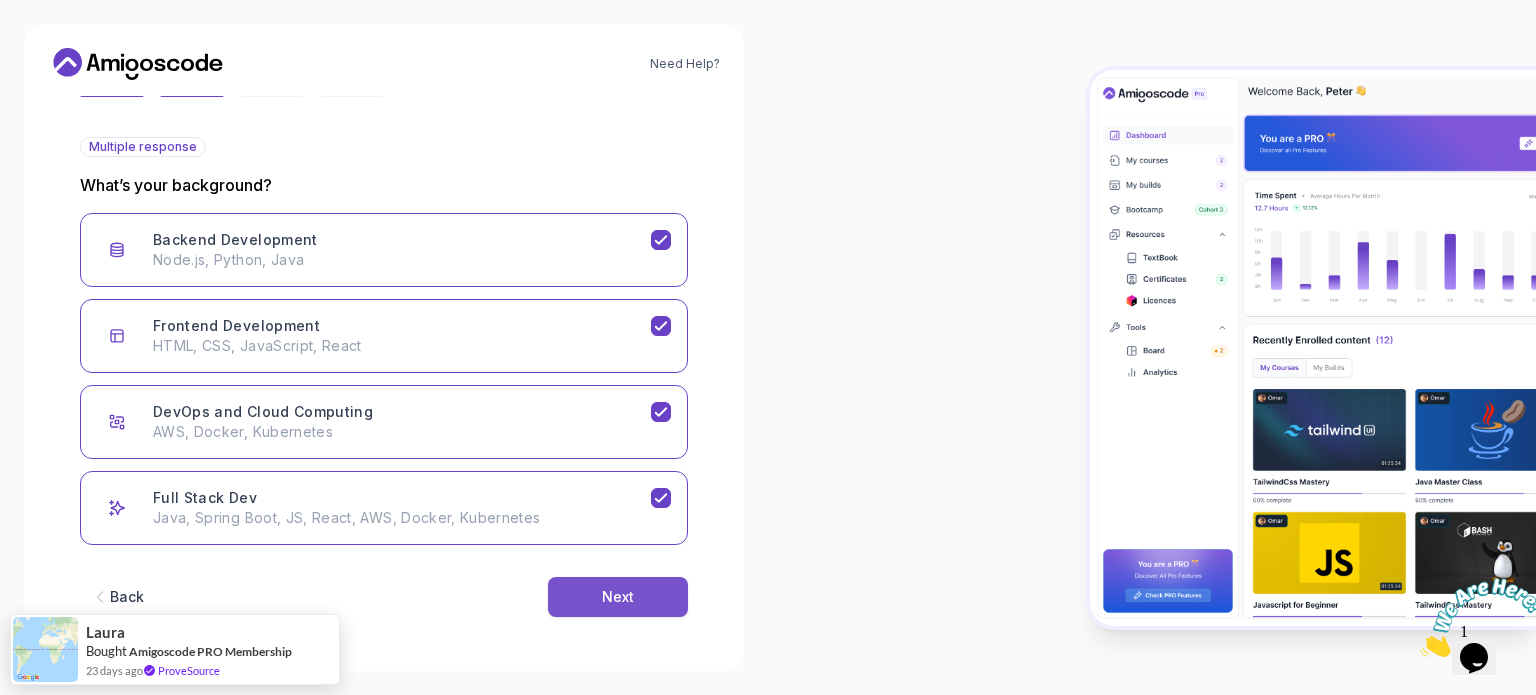 click on "Next" at bounding box center [618, 597] 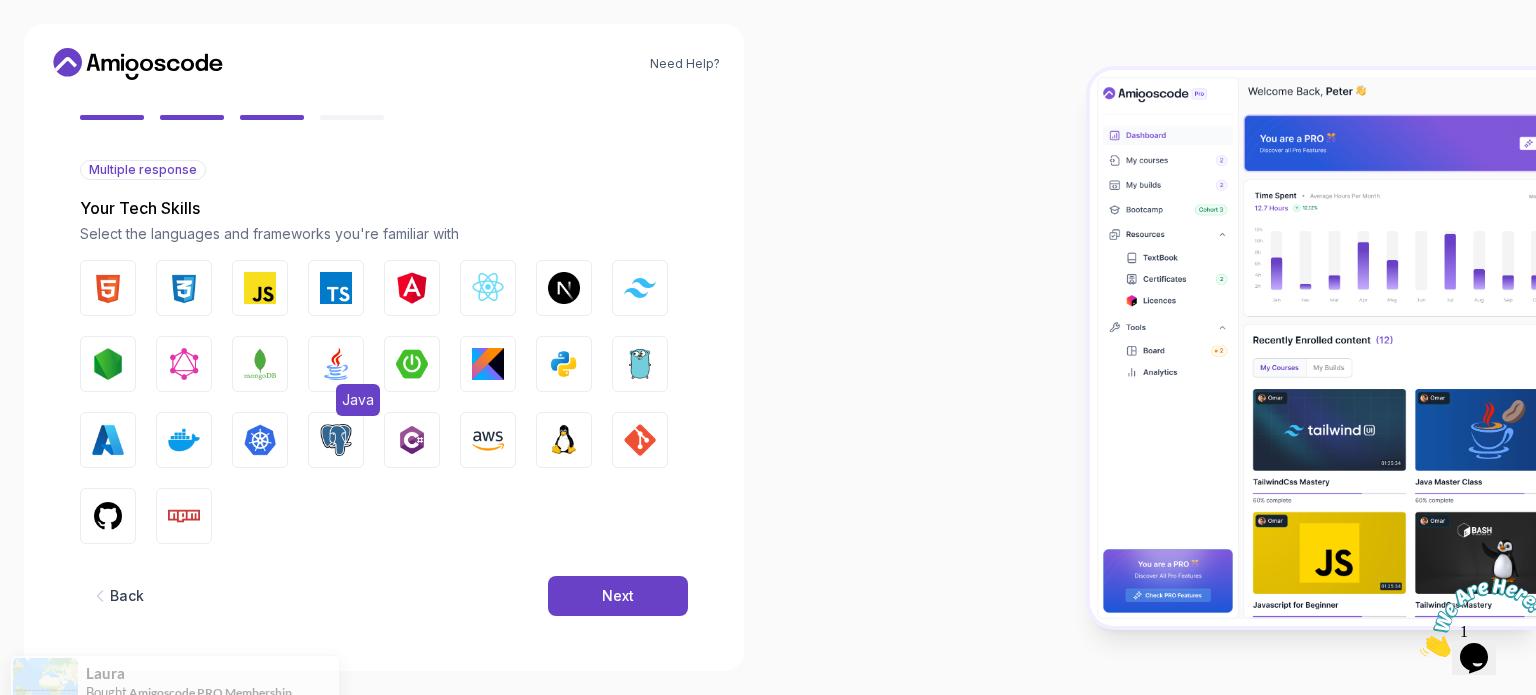 click at bounding box center [336, 364] 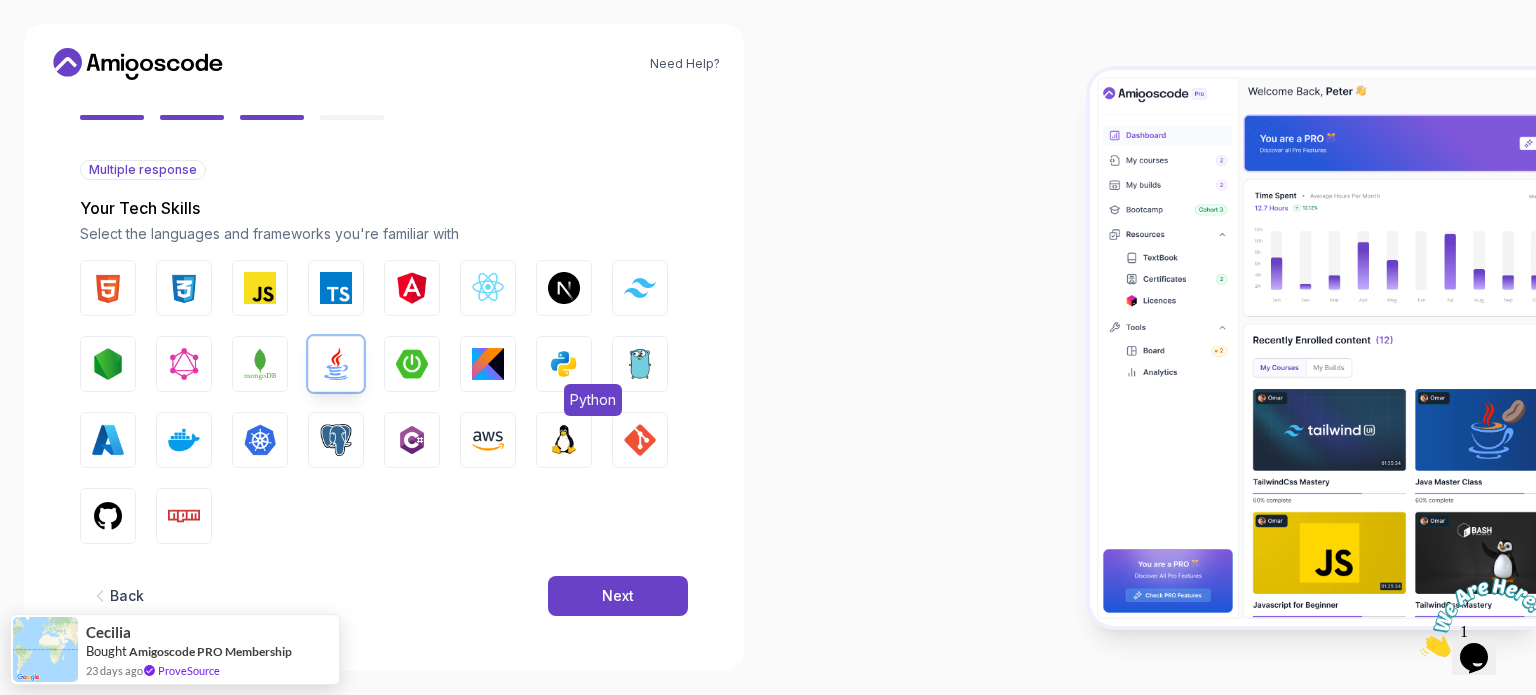 click at bounding box center [564, 364] 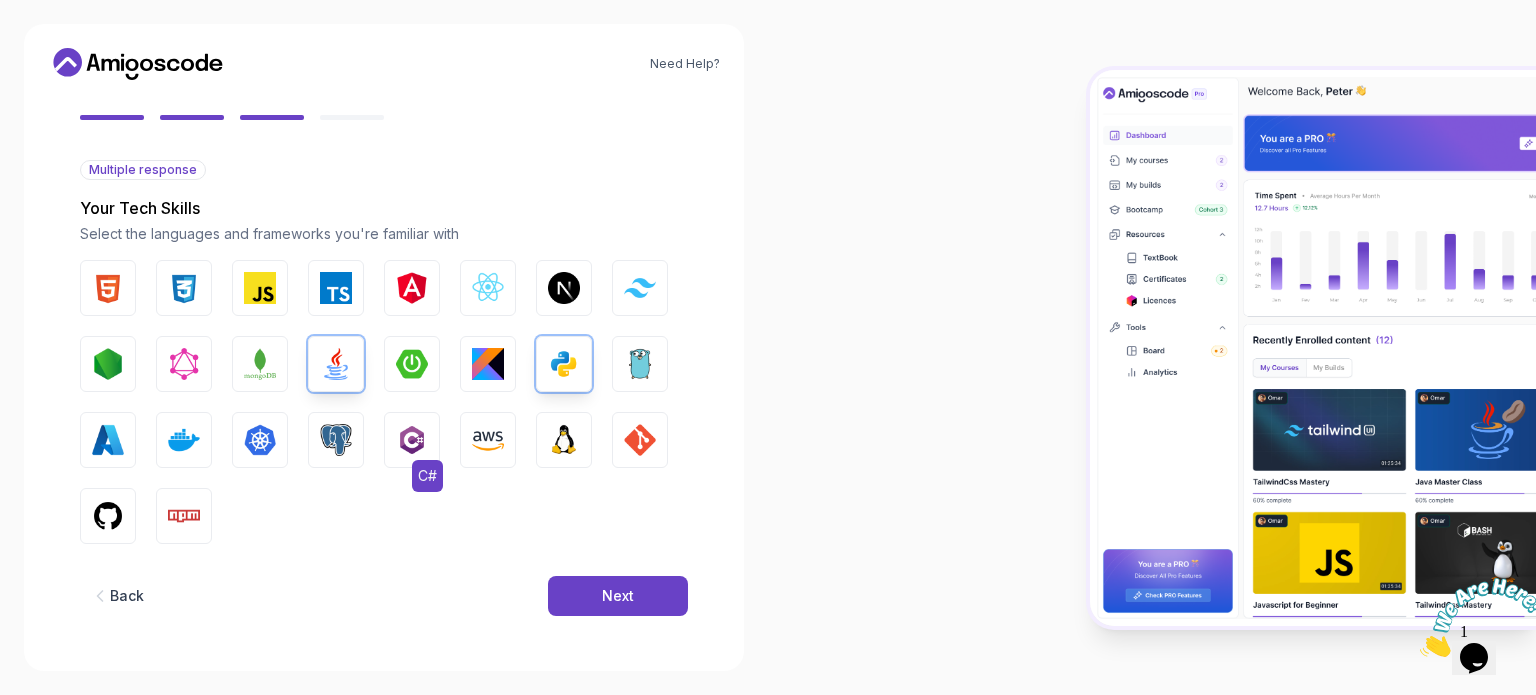 click at bounding box center (412, 440) 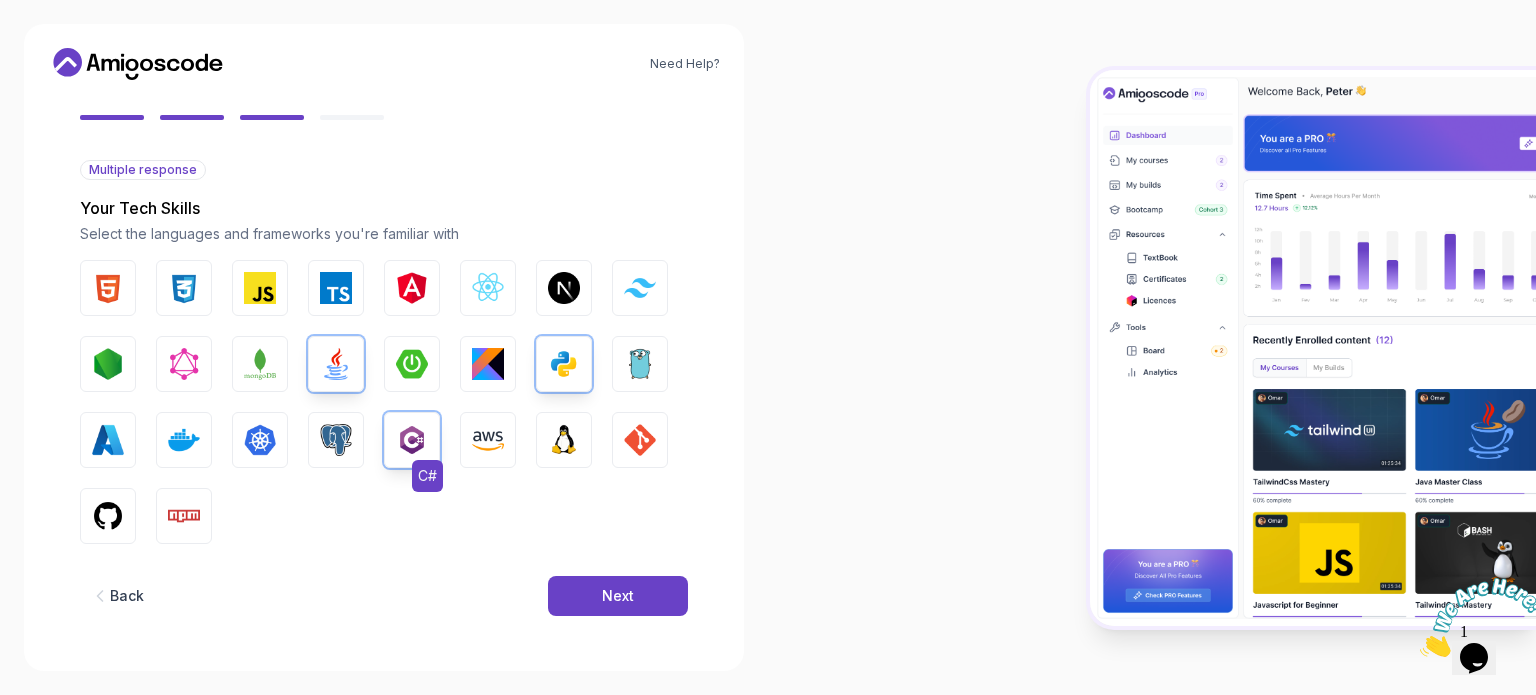 click at bounding box center [412, 440] 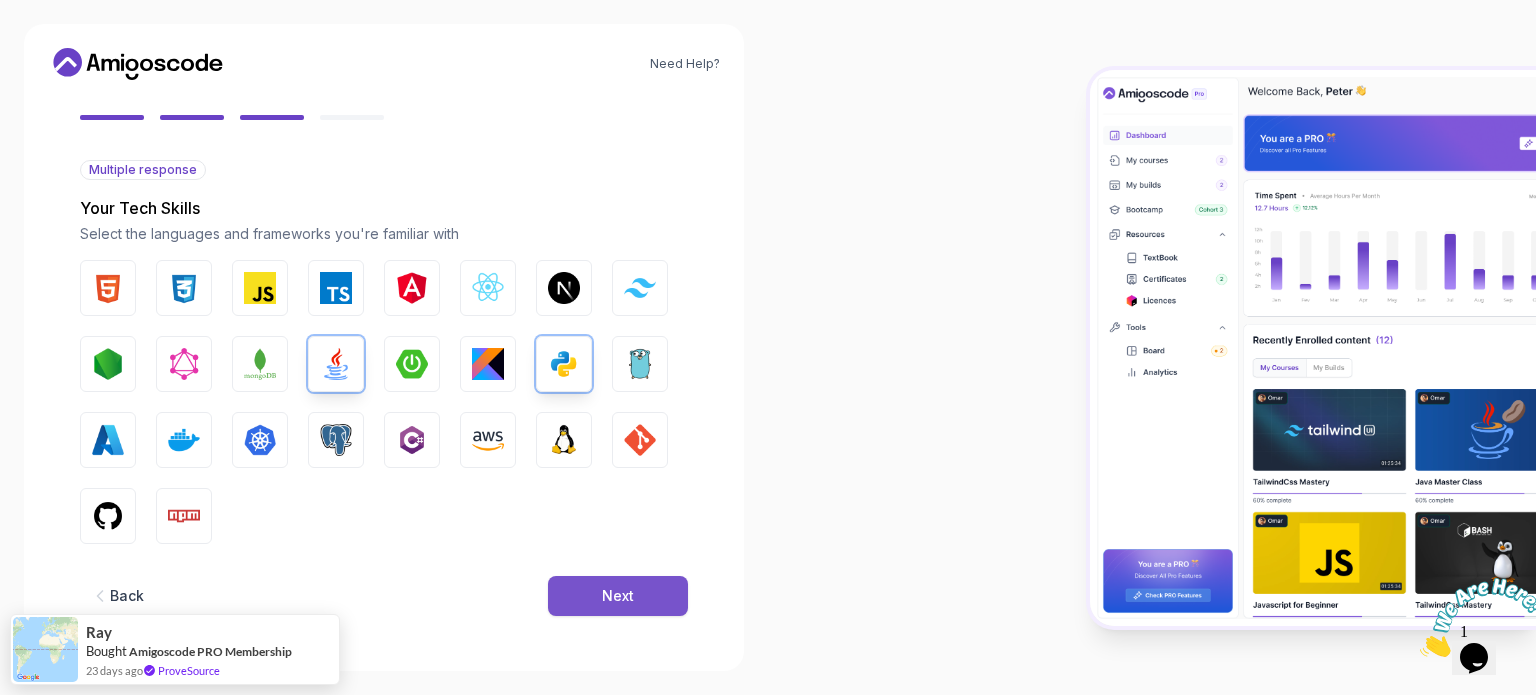 click on "Next" at bounding box center (618, 596) 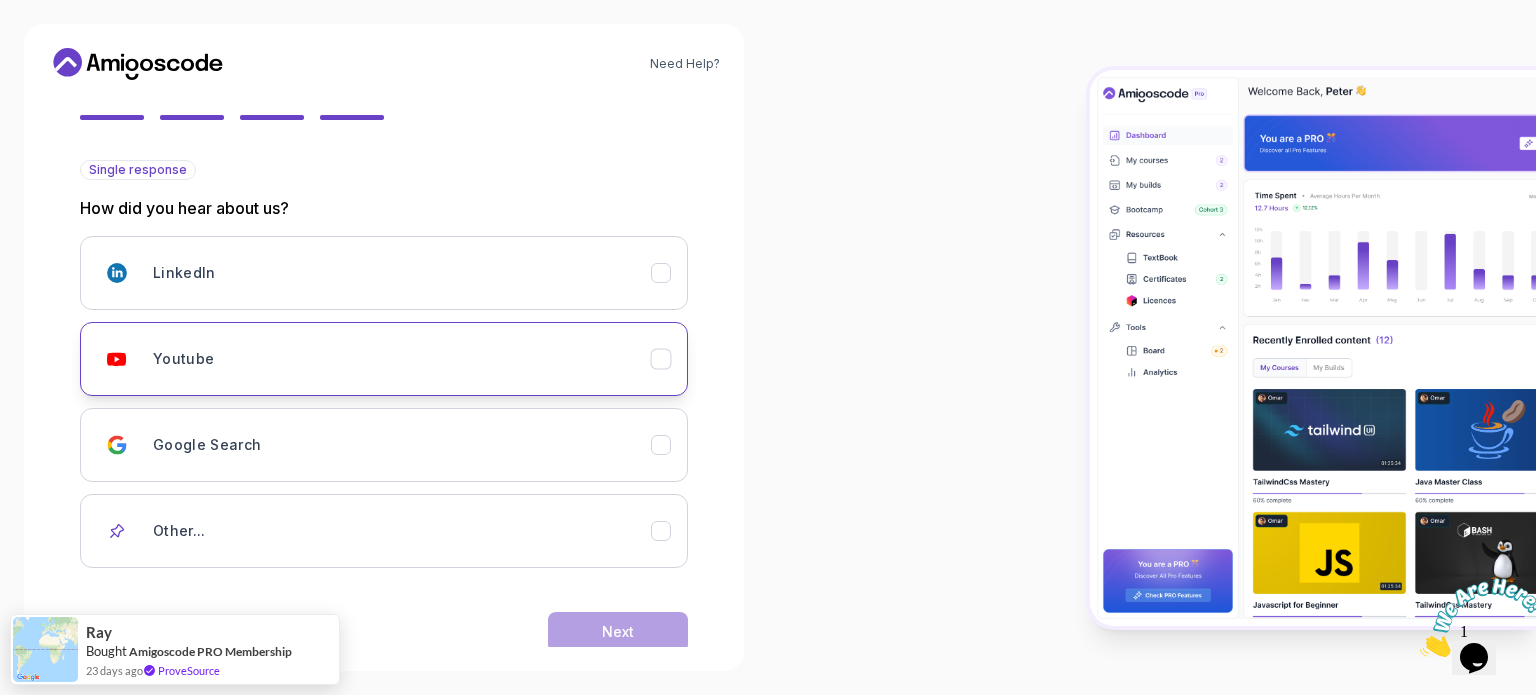 click on "Youtube" at bounding box center (402, 359) 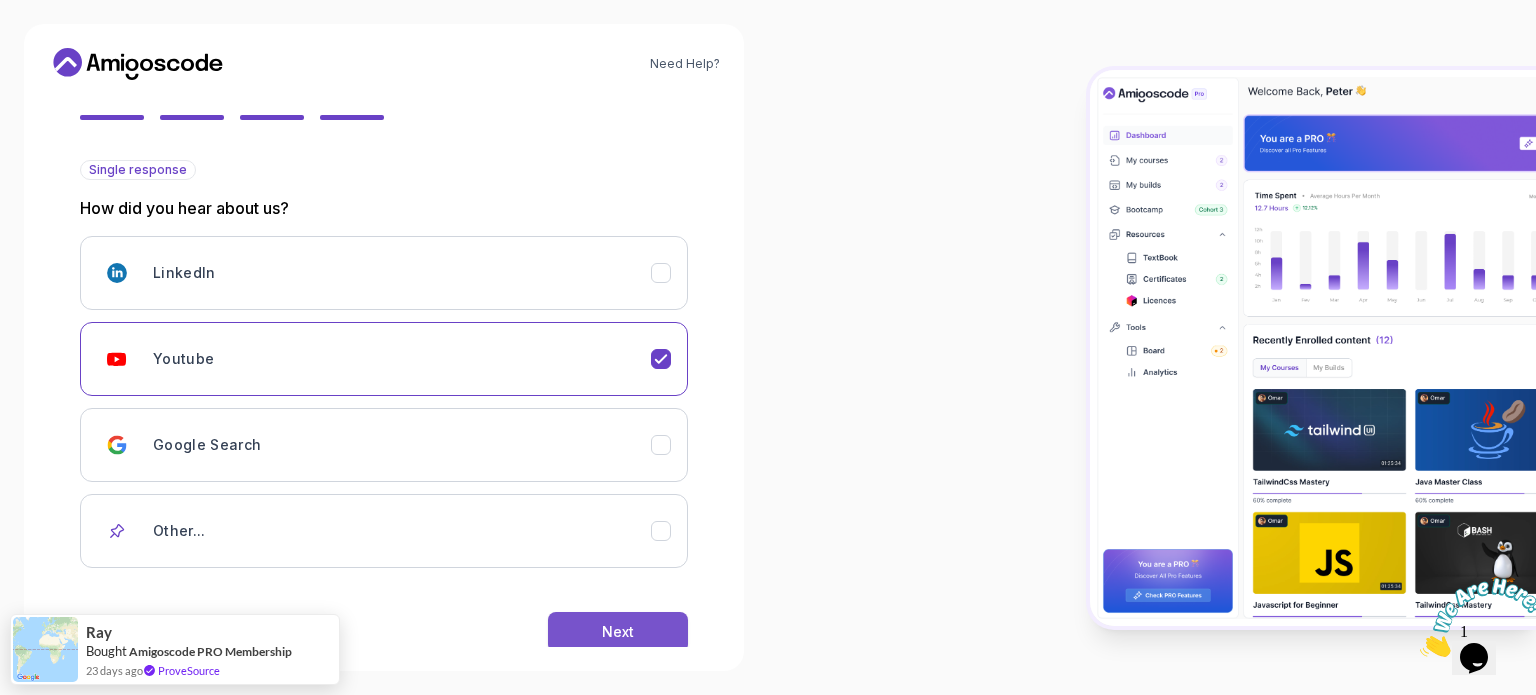 click on "Next" at bounding box center [618, 632] 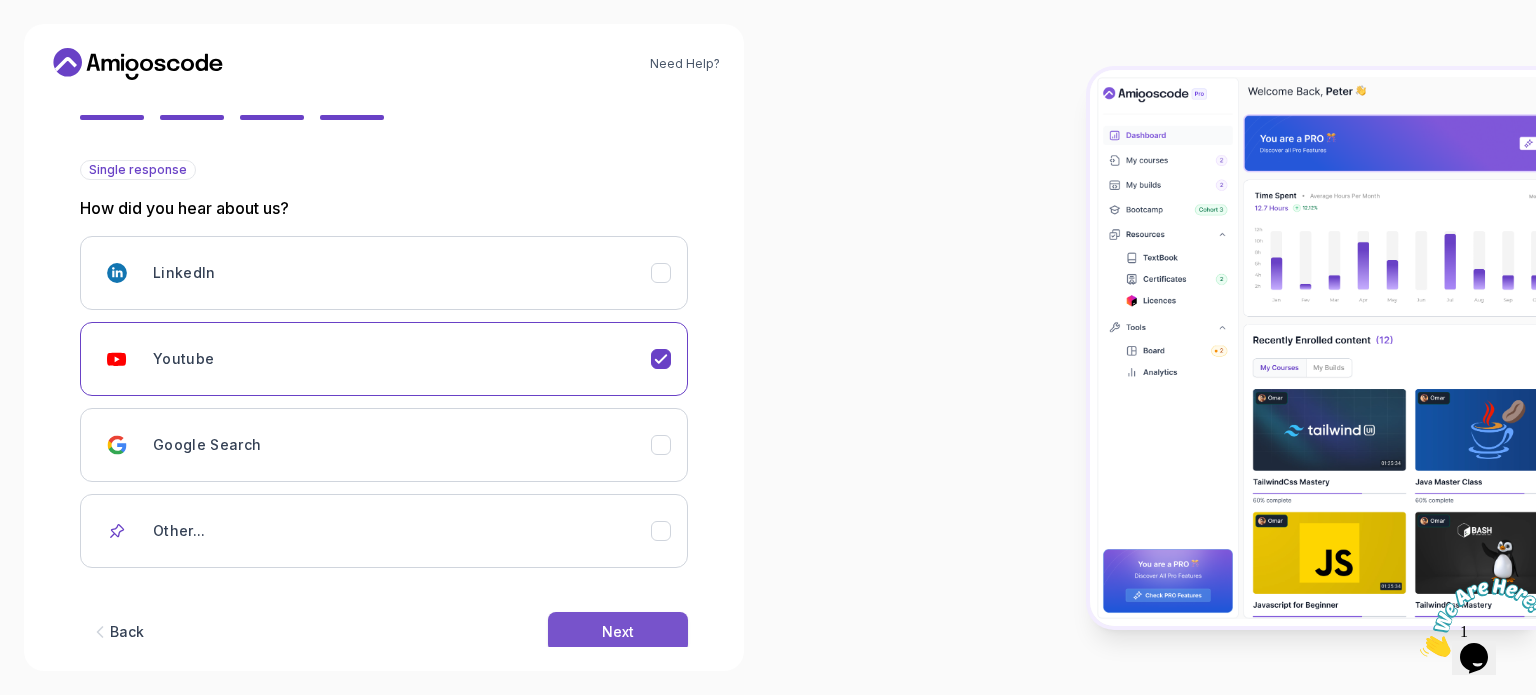 scroll, scrollTop: 0, scrollLeft: 0, axis: both 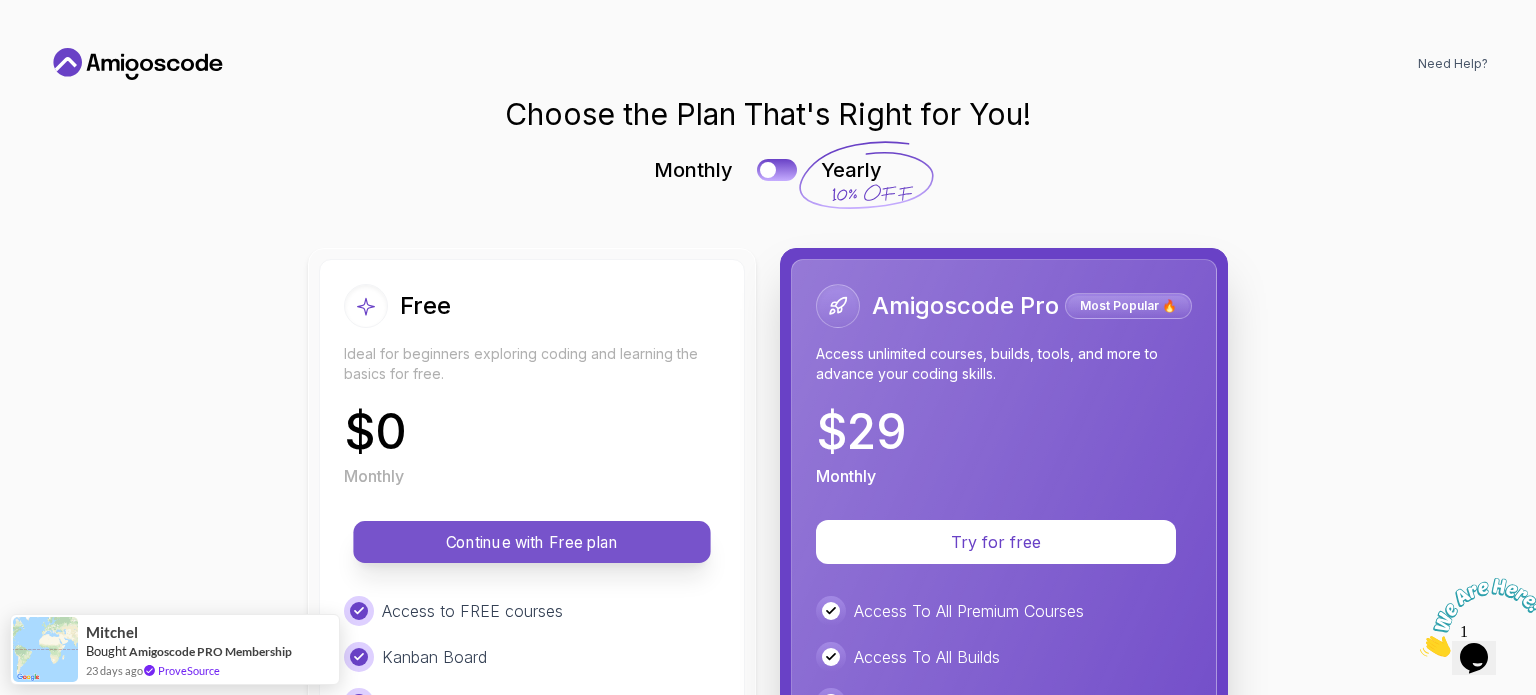 click on "Continue with Free plan" at bounding box center [531, 542] 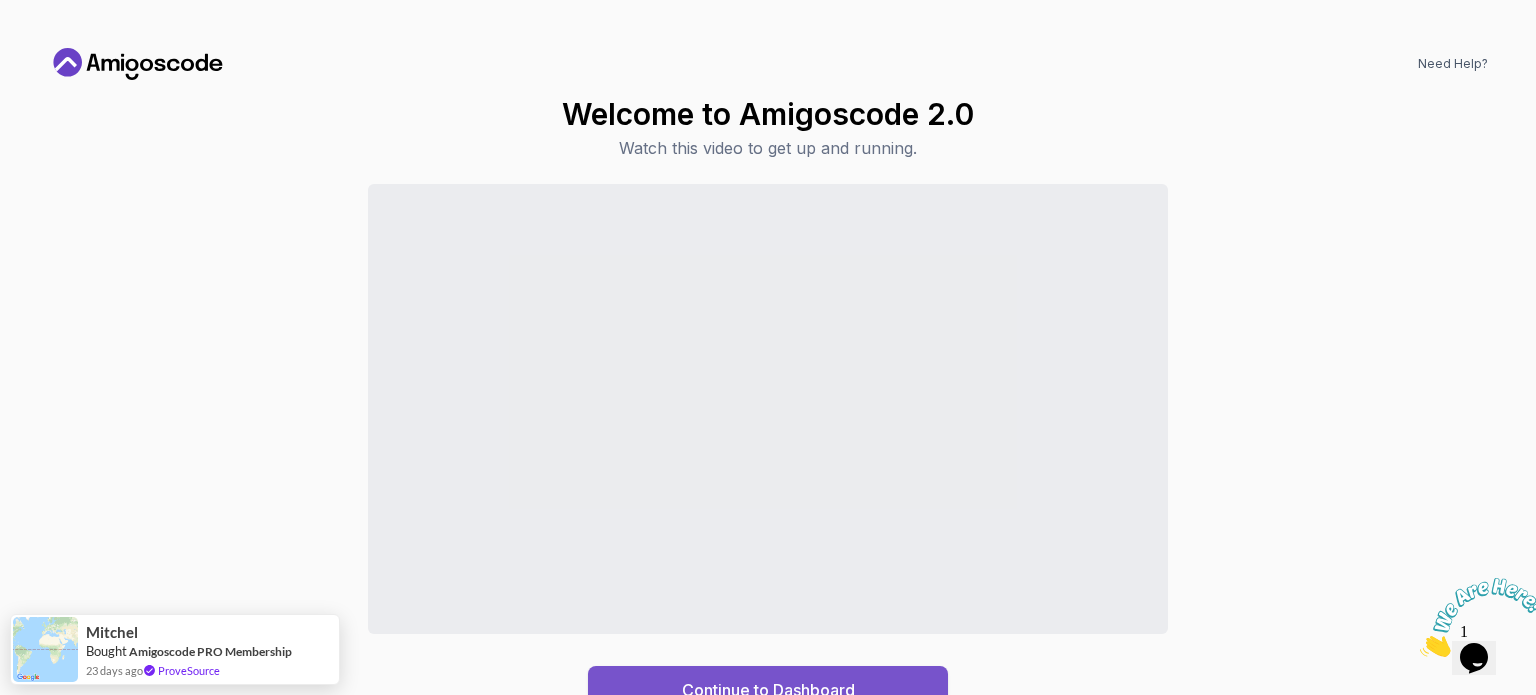 click on "Continue to Dashboard" at bounding box center (768, 690) 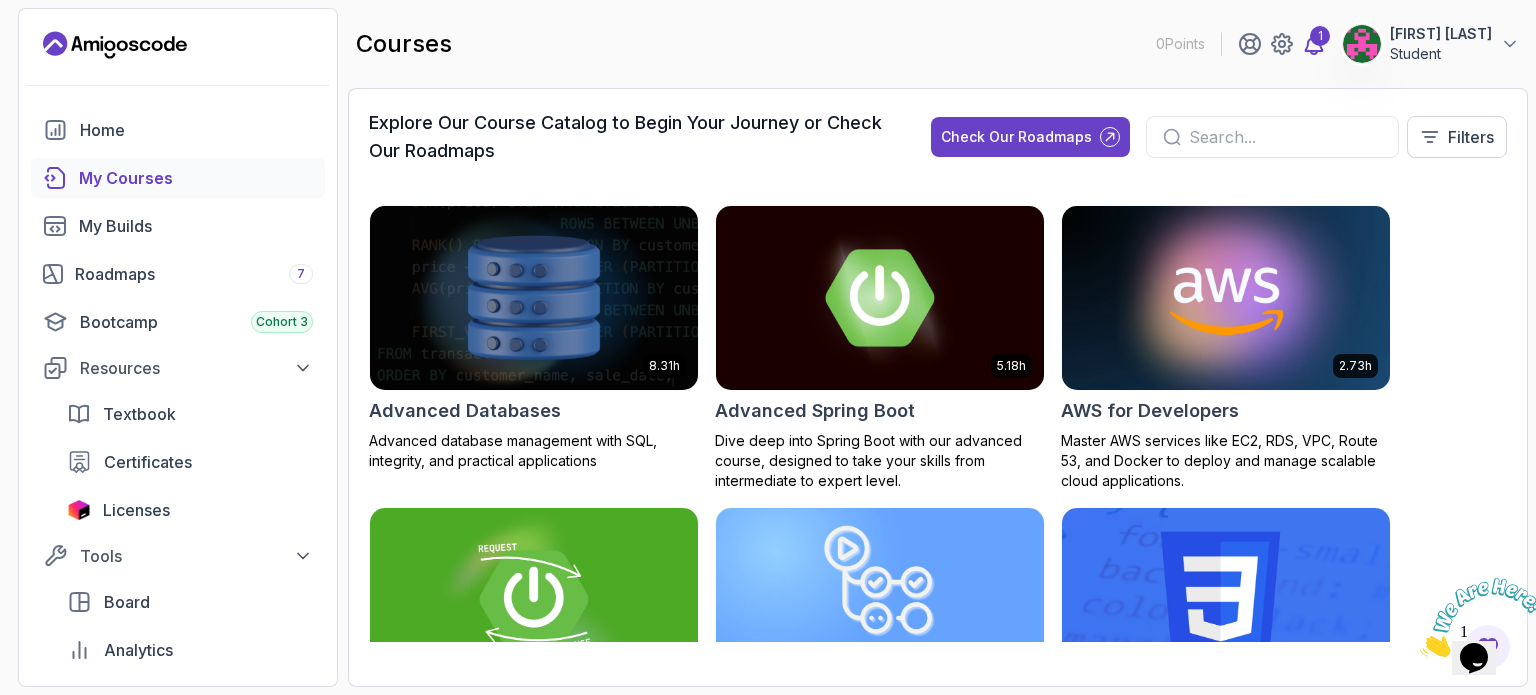 click 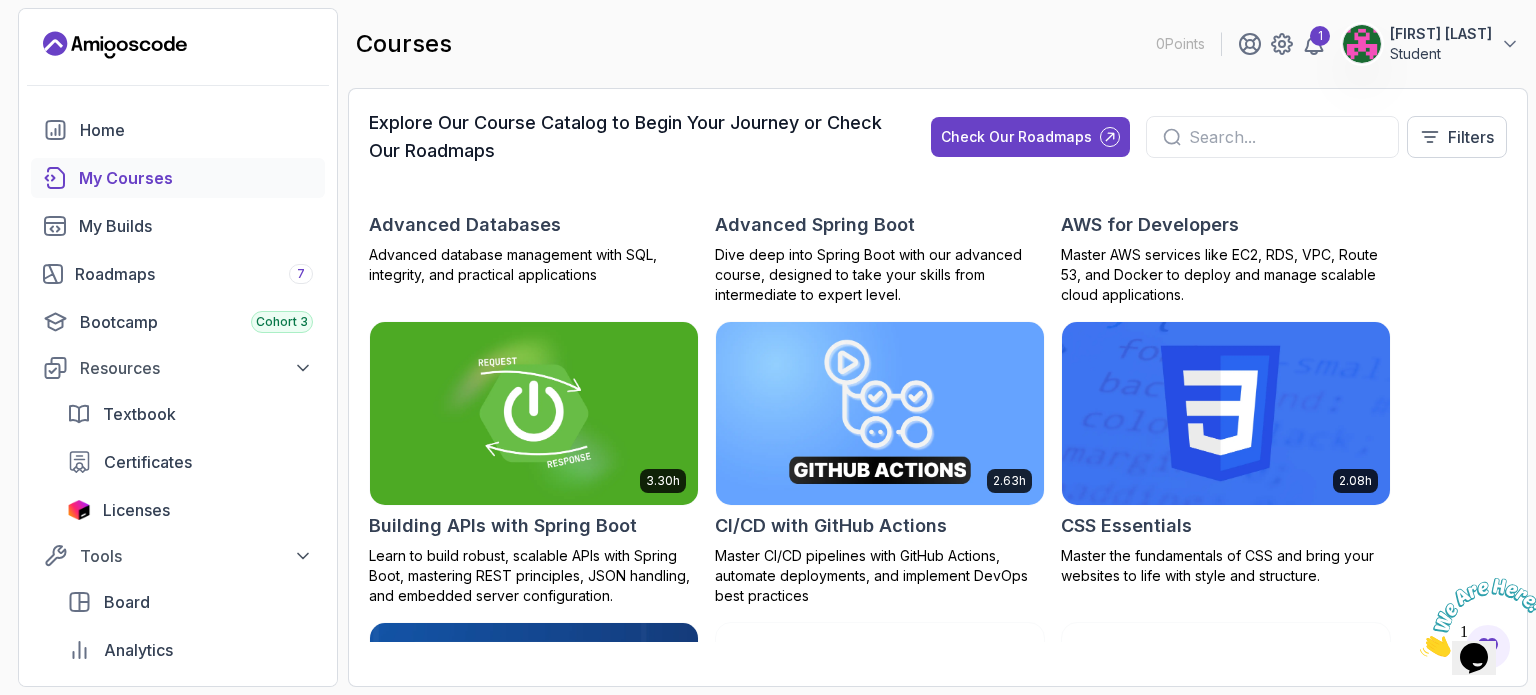 scroll, scrollTop: 0, scrollLeft: 0, axis: both 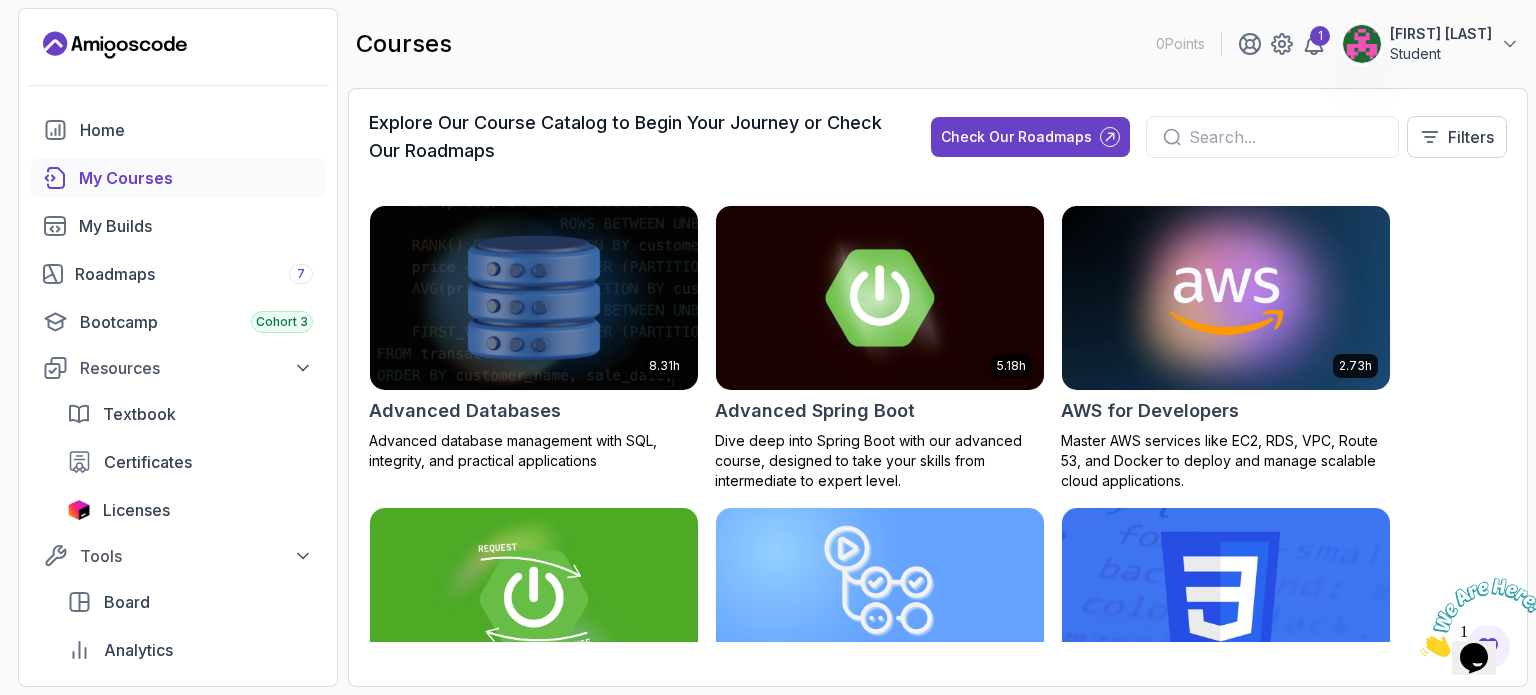 click at bounding box center (1482, 617) 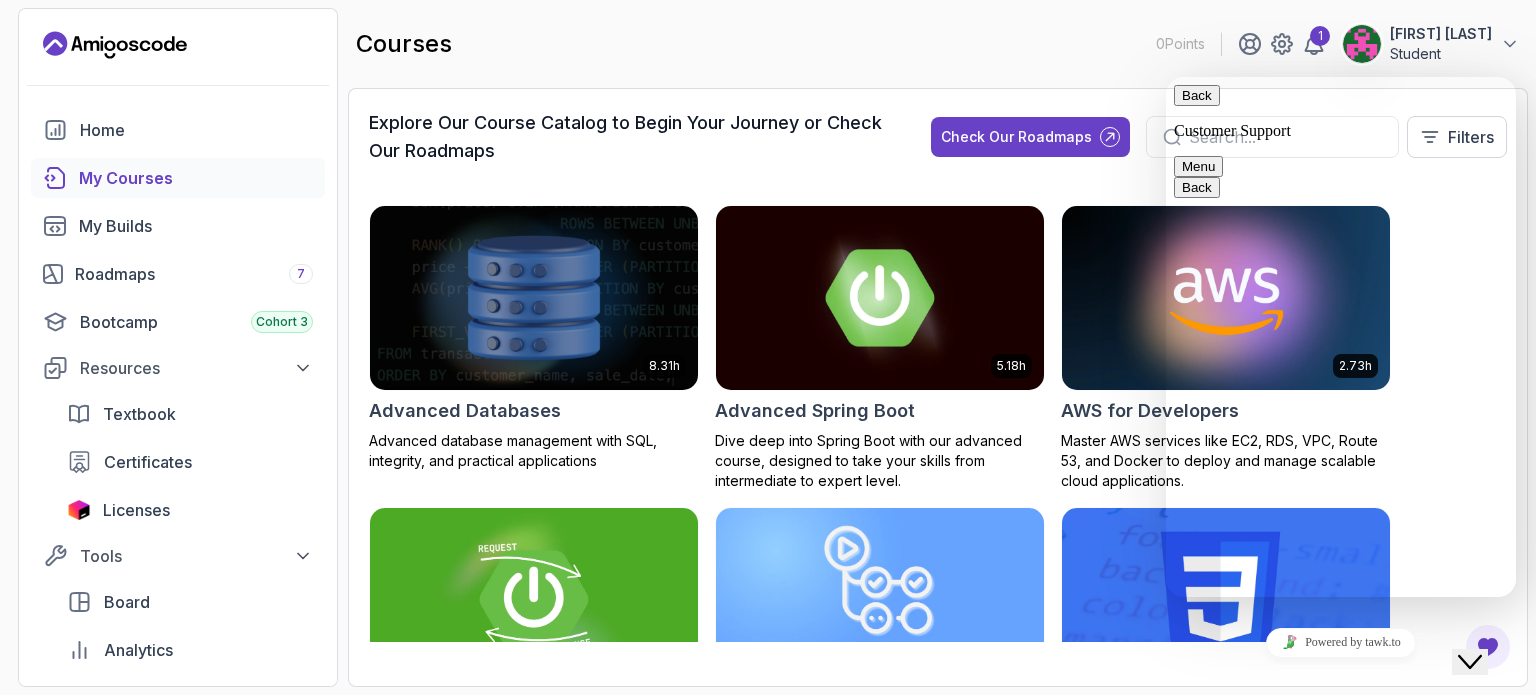 scroll, scrollTop: 130, scrollLeft: 0, axis: vertical 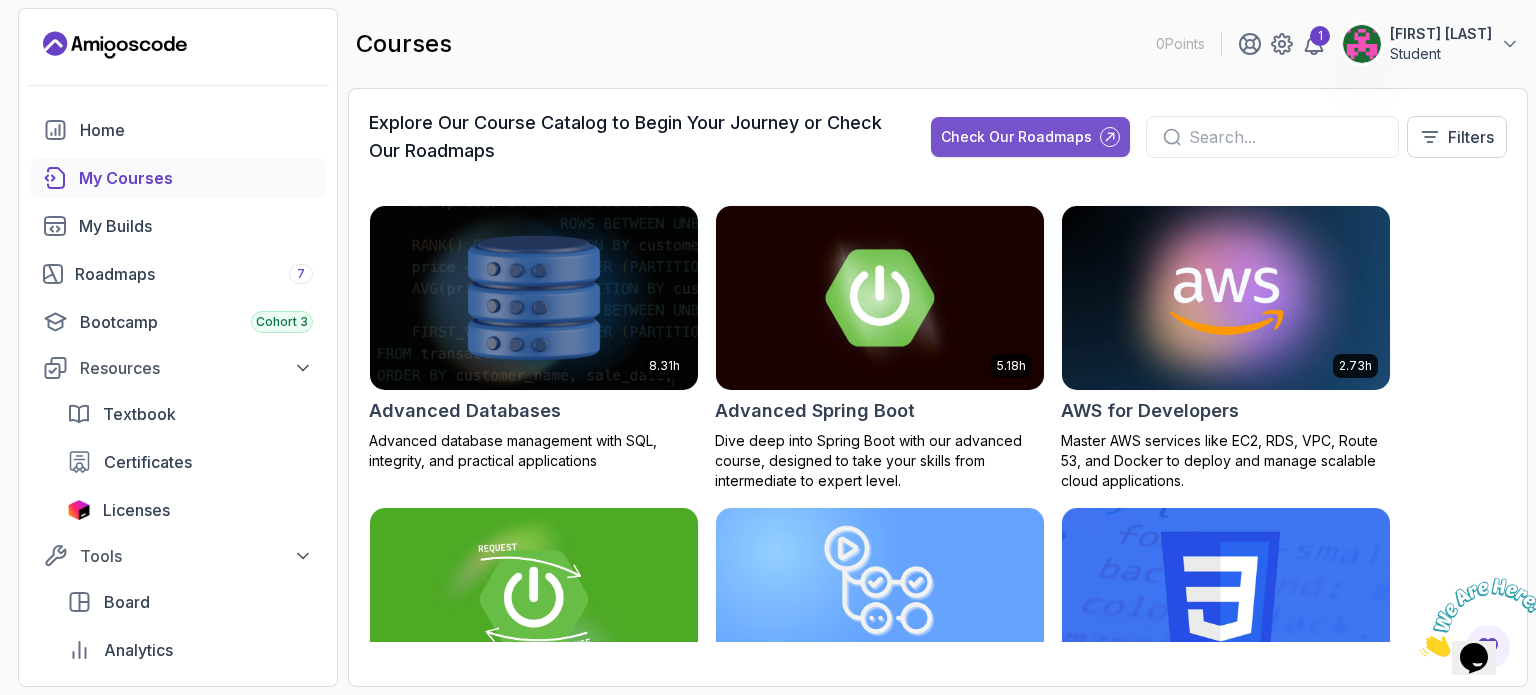click on "Check Our Roadmaps" at bounding box center [1016, 137] 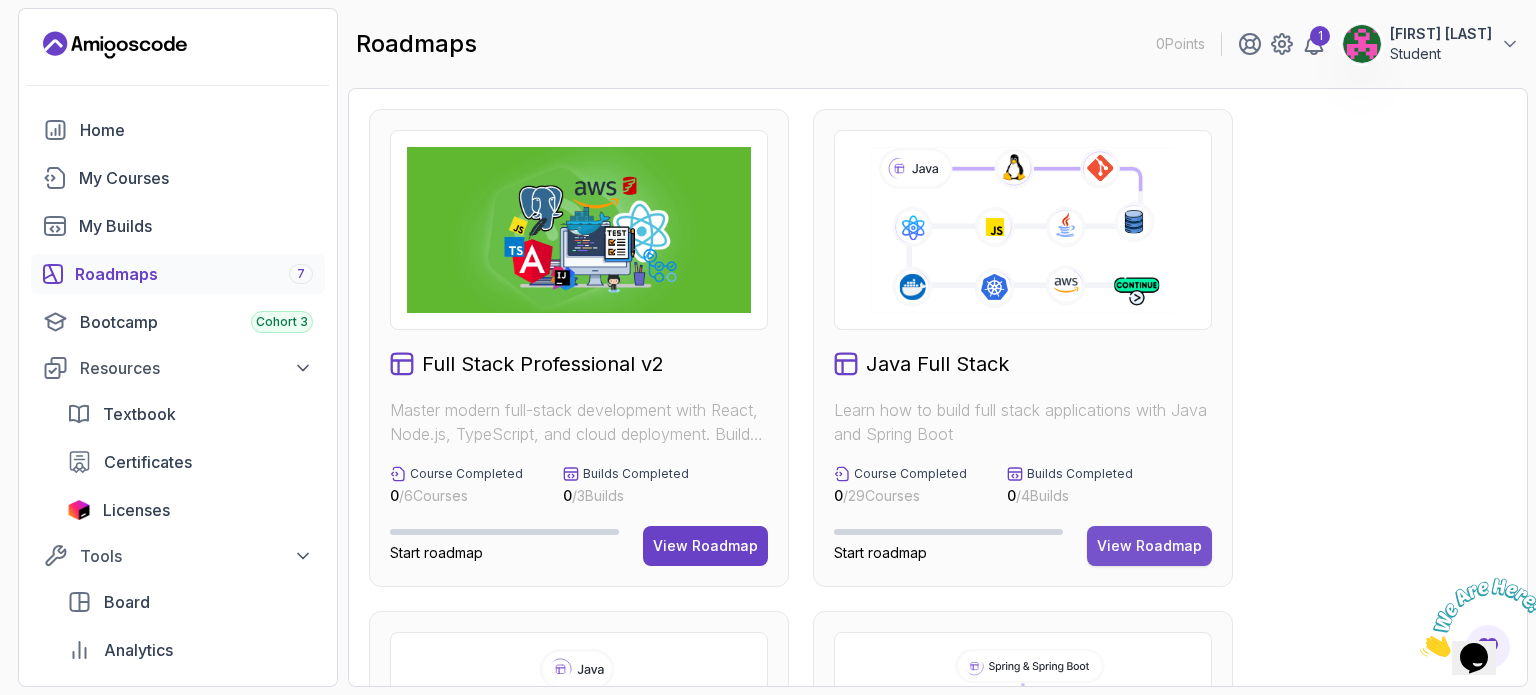 click on "View Roadmap" at bounding box center [1149, 546] 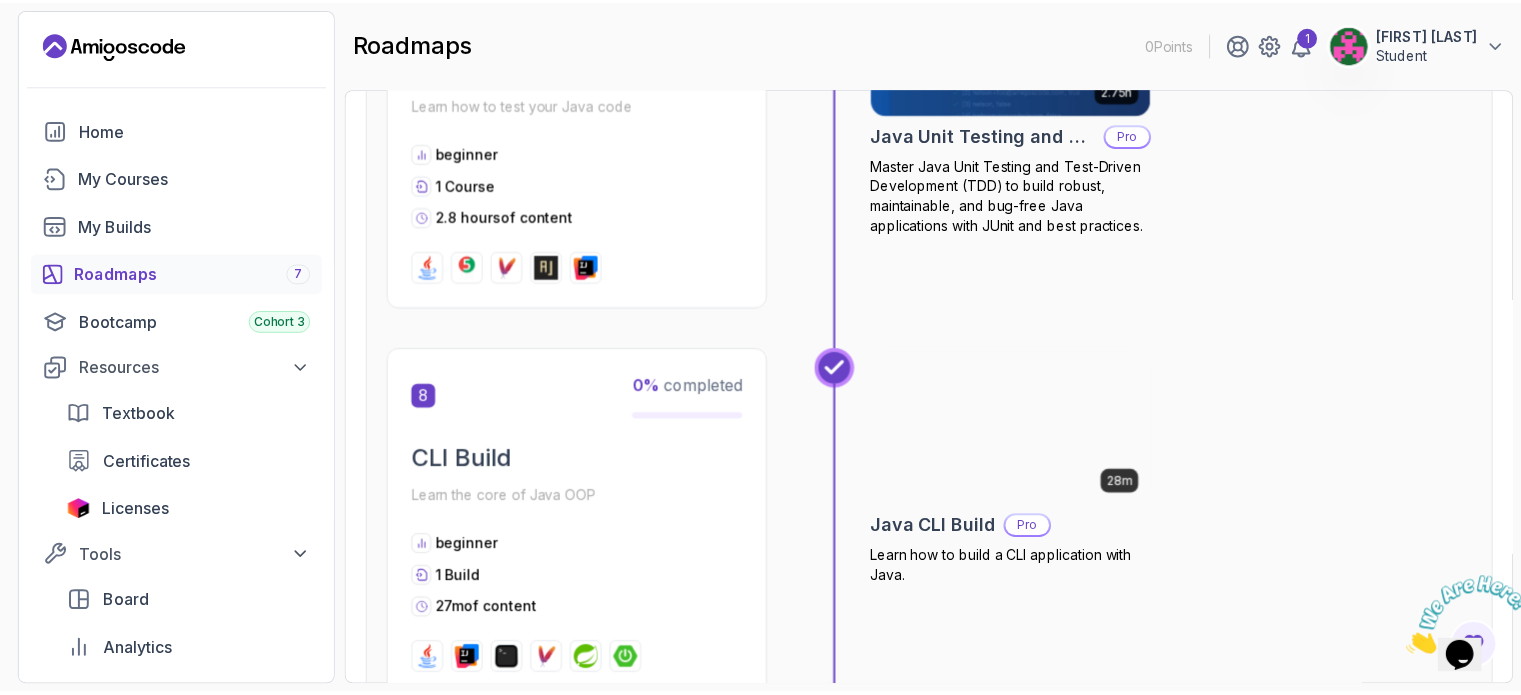 scroll, scrollTop: 3124, scrollLeft: 0, axis: vertical 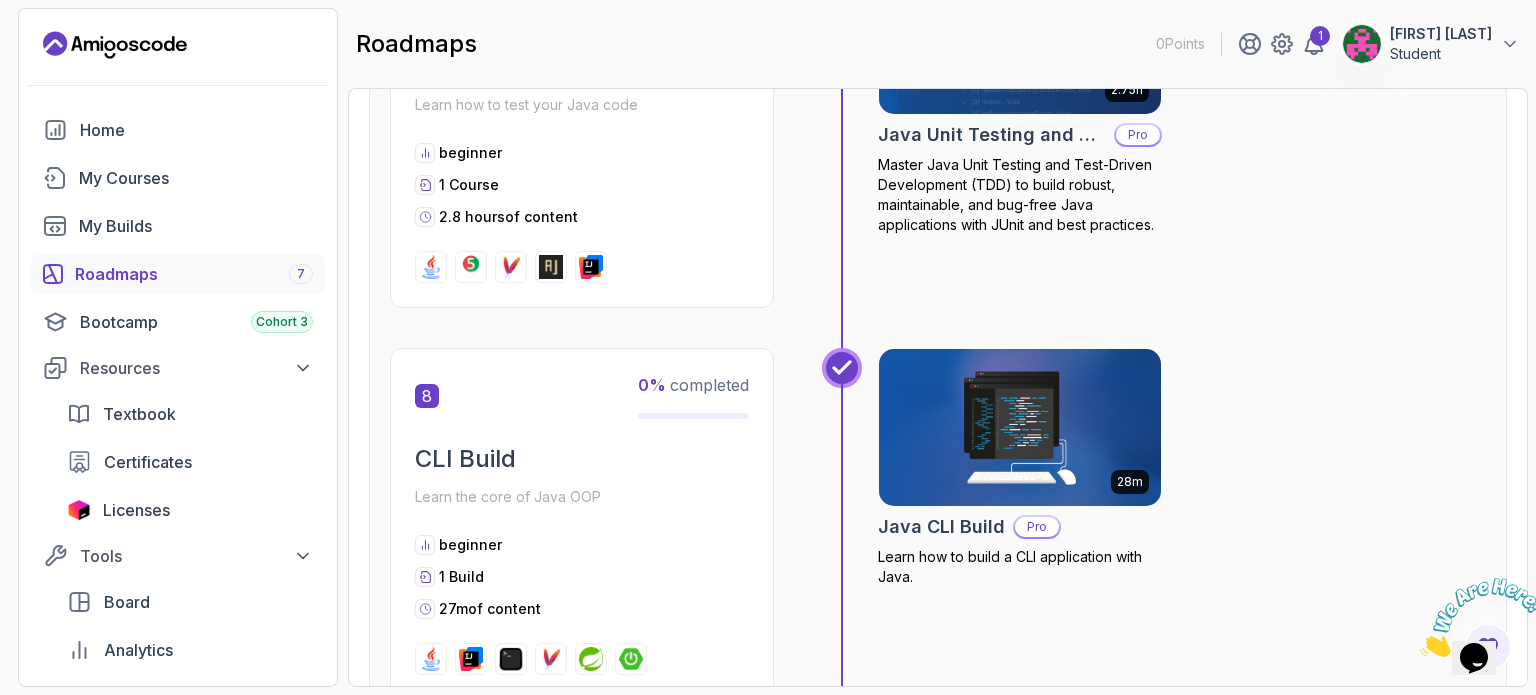 click at bounding box center (1020, 428) 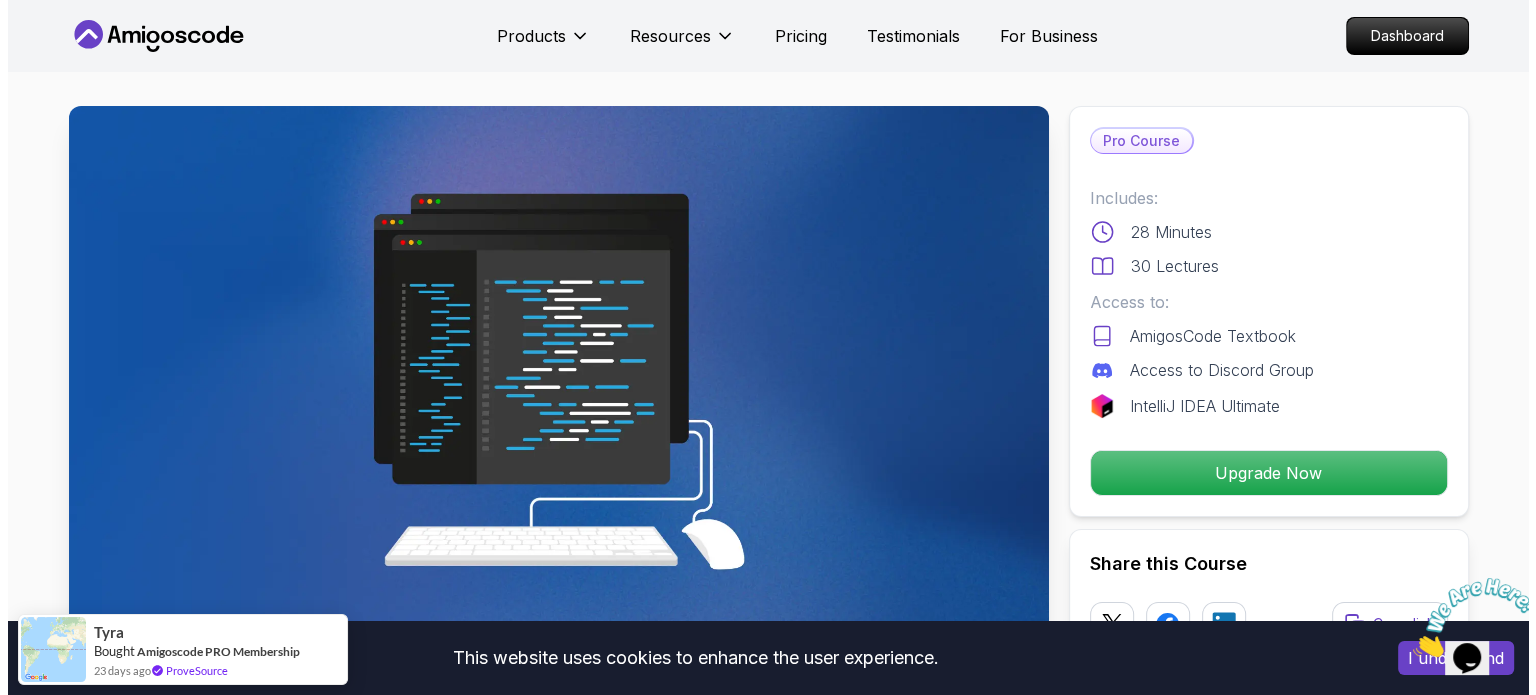 scroll, scrollTop: 0, scrollLeft: 0, axis: both 